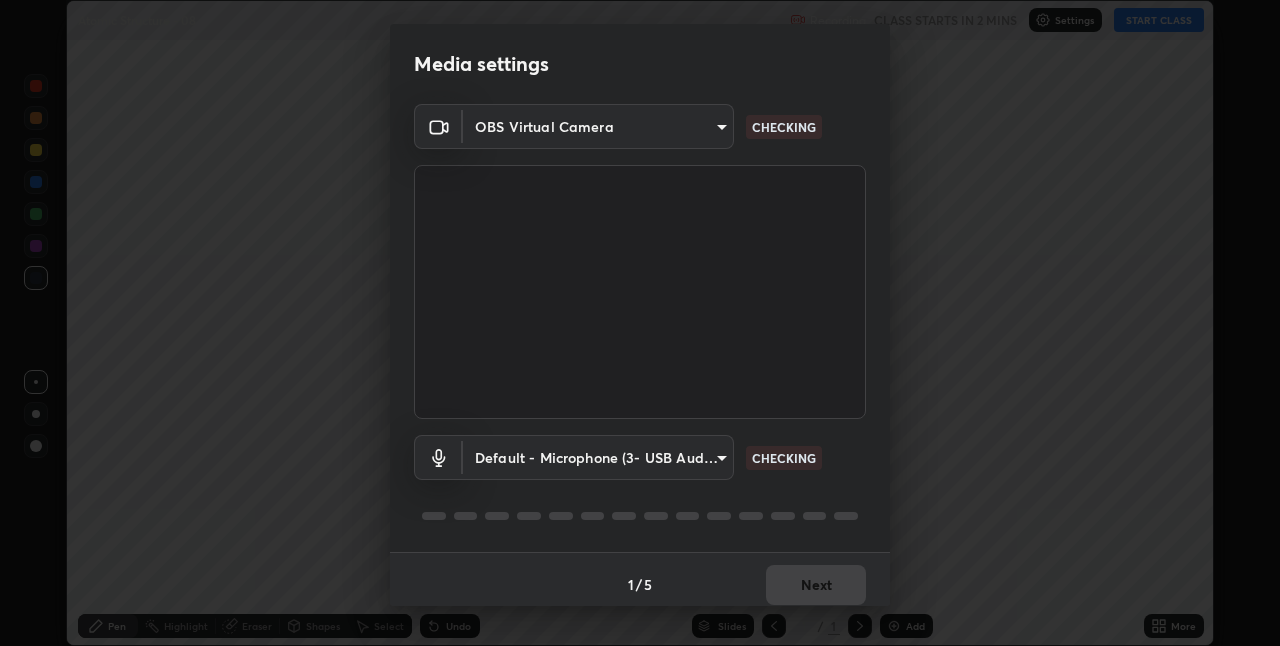 scroll, scrollTop: 0, scrollLeft: 0, axis: both 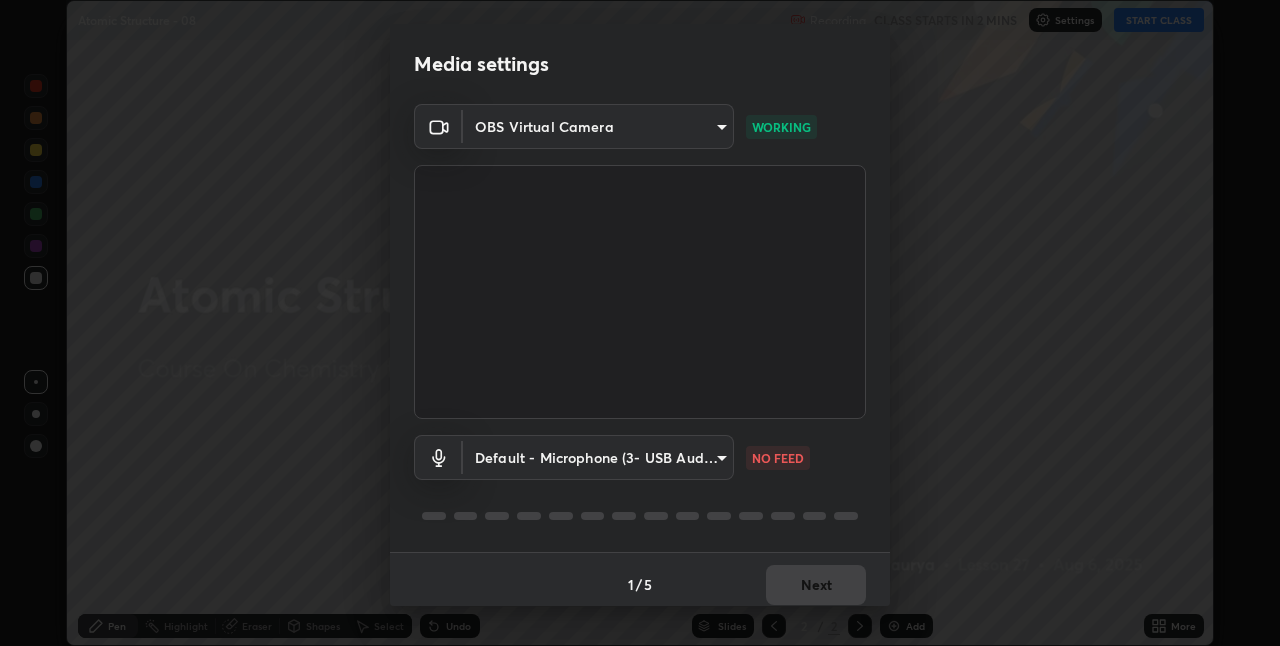 click on "Erase all Atomic Structure - 08 Recording CLASS STARTS IN 2 MINS Settings START CLASS Setting up your live class Atomic Structure - 08 • L27 of Course On Chemistry for NEET Growth 2 2027 [FIRST] [LAST] Pen Highlight Eraser Shapes Select Undo Slides 2 / 2 Add More No doubts shared Encourage your learners to ask a doubt for better clarity Report an issue Reason for reporting Buffering Chat not working Audio - Video sync issue Educator video quality low ​ Attach an image Report Media settings OBS Virtual Camera [HASH] WORKING Default - Microphone (3- USB Audio Device) default NO FEED 1 / 5 Next" at bounding box center [640, 323] 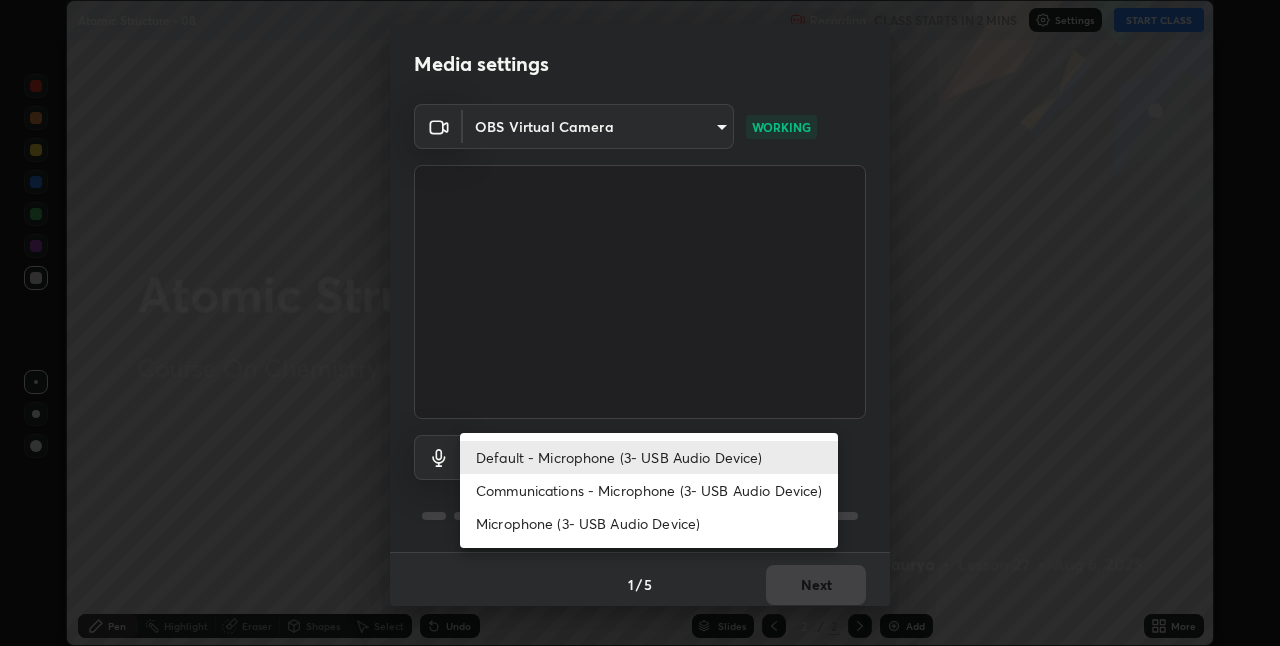 click on "Communications - Microphone (3- USB Audio Device)" at bounding box center (649, 490) 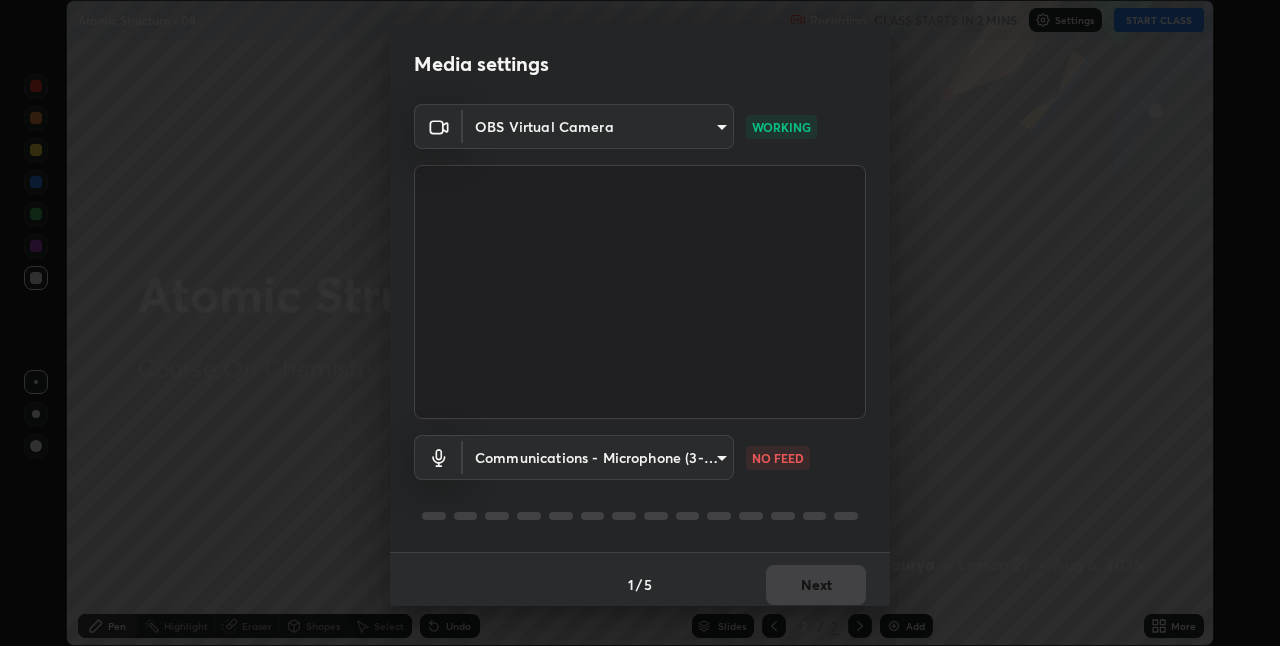 click on "Erase all Atomic Structure - 08 Recording CLASS STARTS IN 2 MINS Settings START CLASS Setting up your live class Atomic Structure - 08 • L27 of Course On Chemistry for NEET Growth 2 2027 [FIRST] [LAST] Pen Highlight Eraser Shapes Select Undo Slides 2 / 2 Add More No doubts shared Encourage your learners to ask a doubt for better clarity Report an issue Reason for reporting Buffering Chat not working Audio - Video sync issue Educator video quality low ​ Attach an image Report Media settings OBS Virtual Camera [HASH] WORKING Communications - Microphone (3- USB Audio Device) communications NO FEED 1 / 5 Next Default - Microphone (3- USB Audio Device) Communications - Microphone (3- USB Audio Device) Microphone (3- USB Audio Device)" at bounding box center [640, 323] 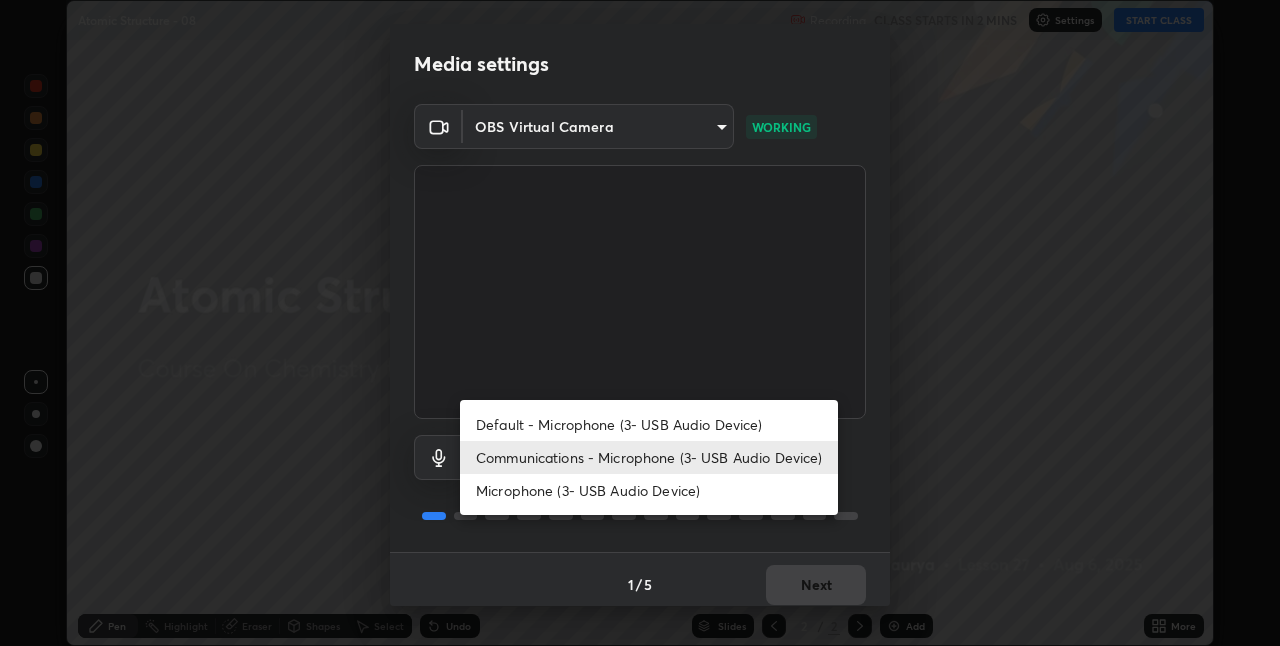 click on "Default - Microphone (3- USB Audio Device)" at bounding box center (649, 424) 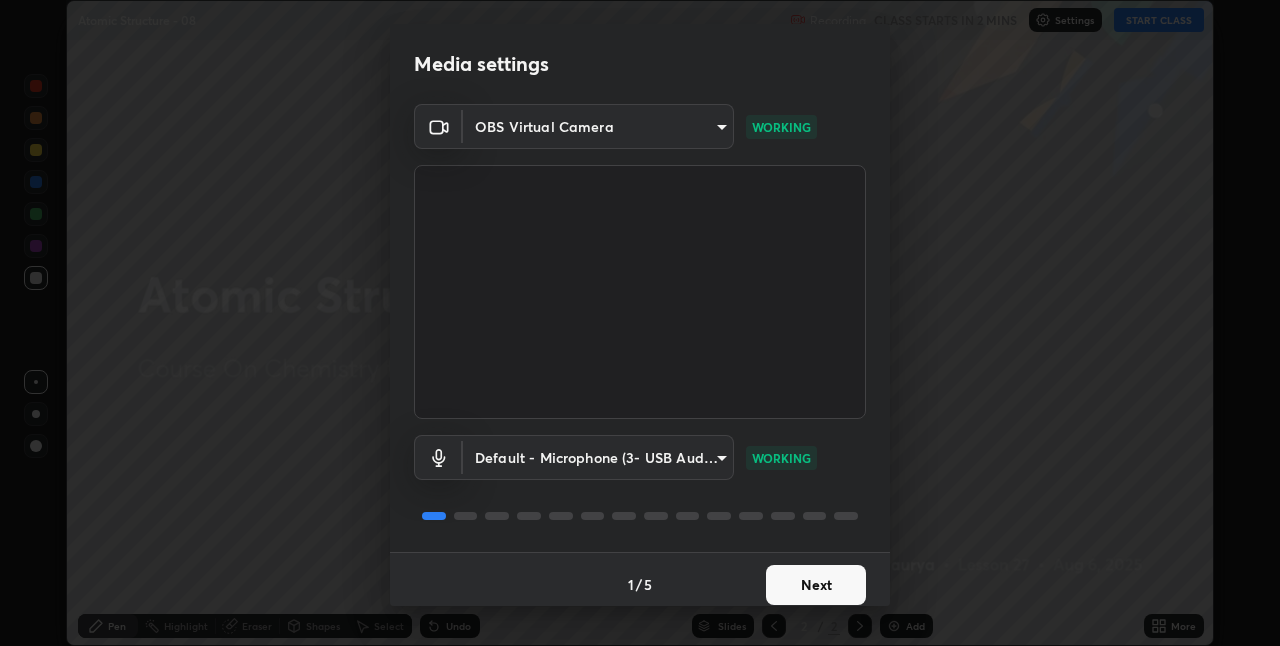 click on "Next" at bounding box center [816, 585] 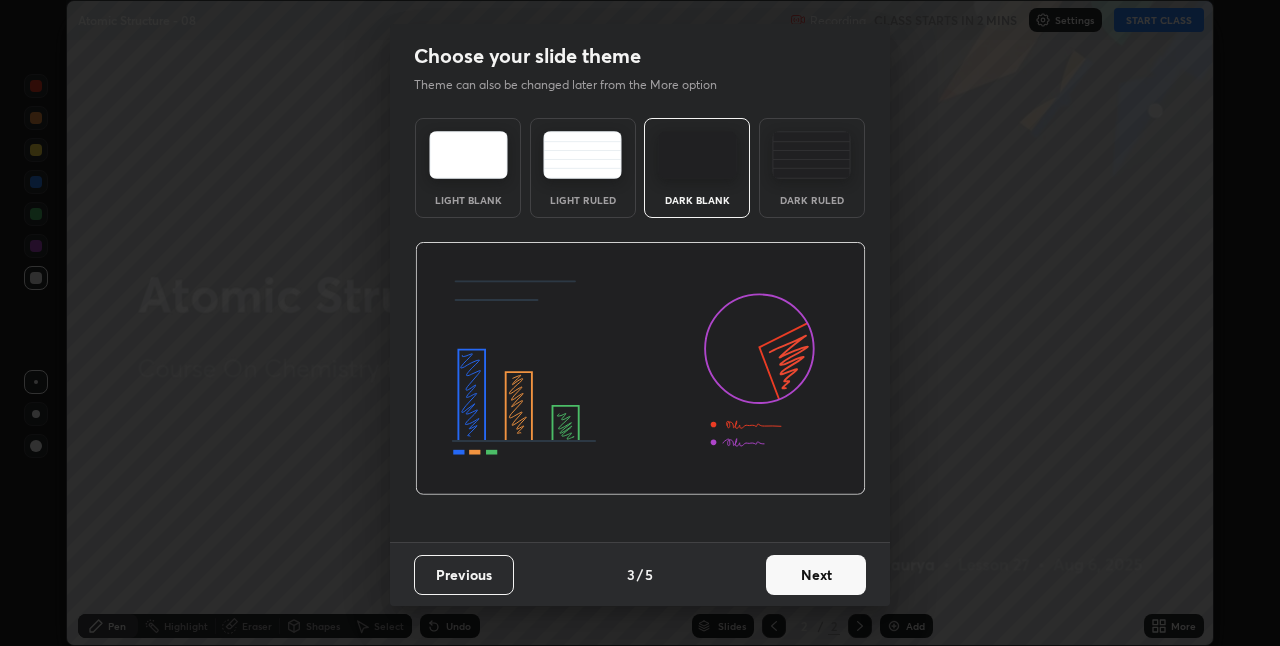 click on "Next" at bounding box center (816, 575) 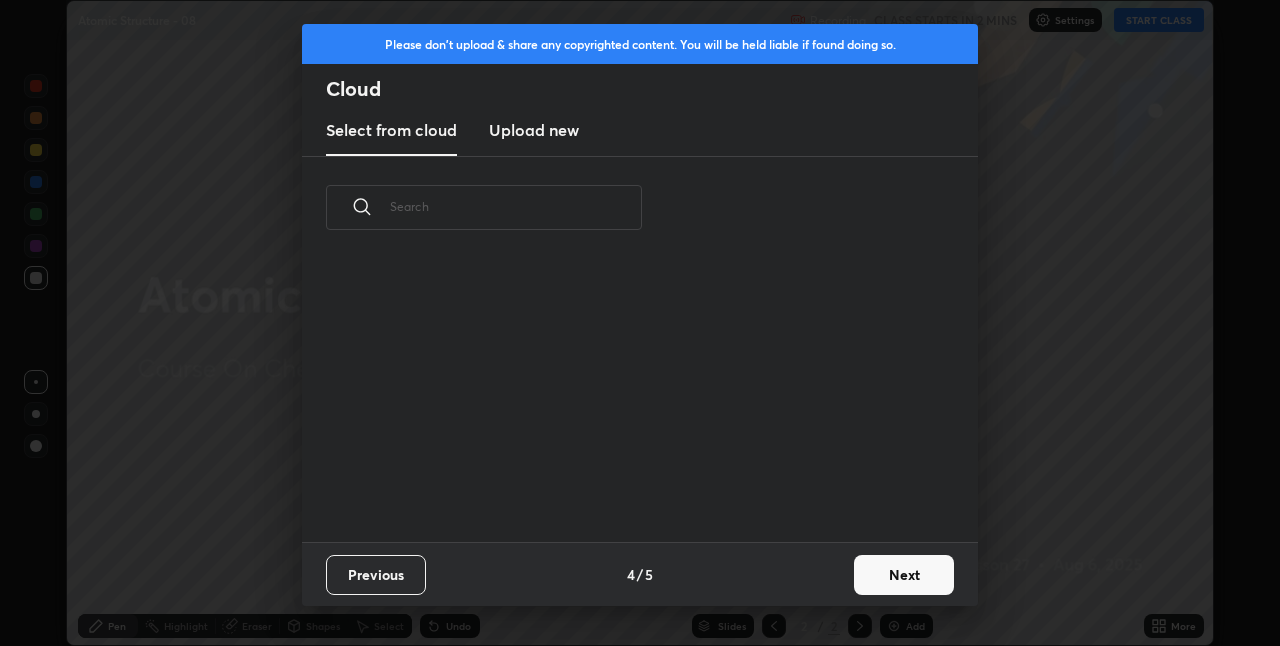 click on "Previous 4 / 5 Next" at bounding box center [640, 574] 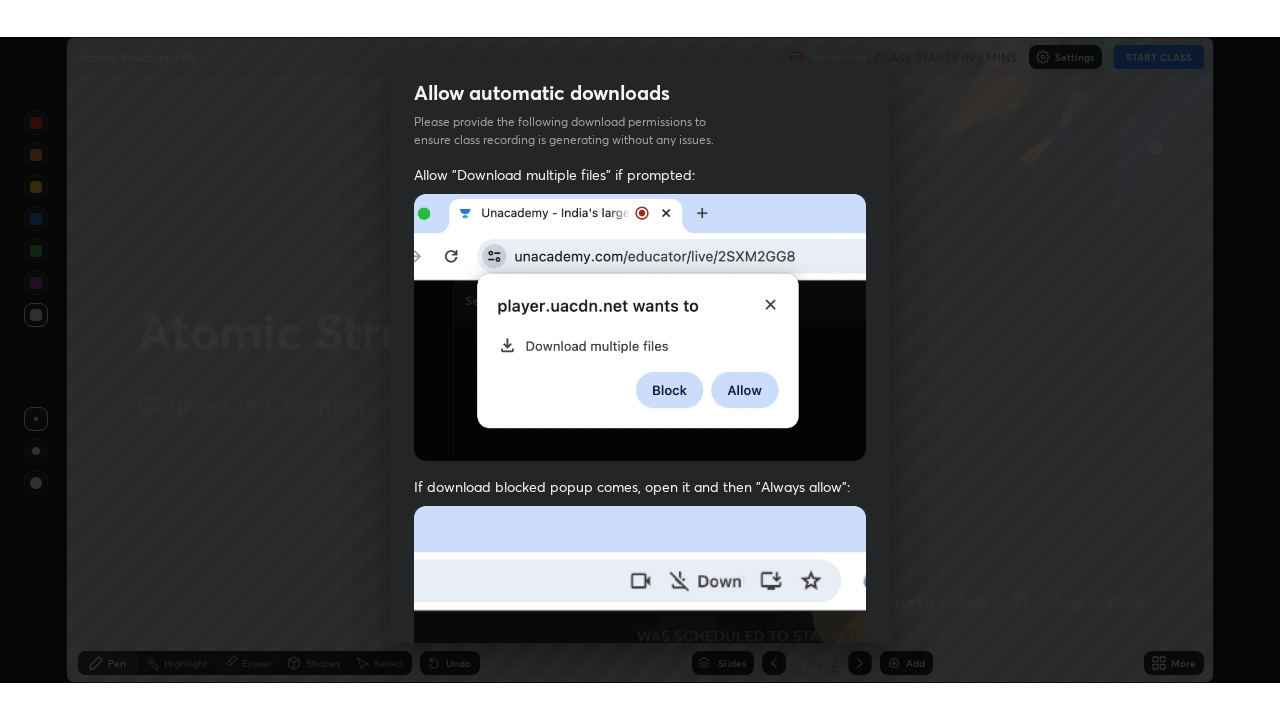 scroll, scrollTop: 418, scrollLeft: 0, axis: vertical 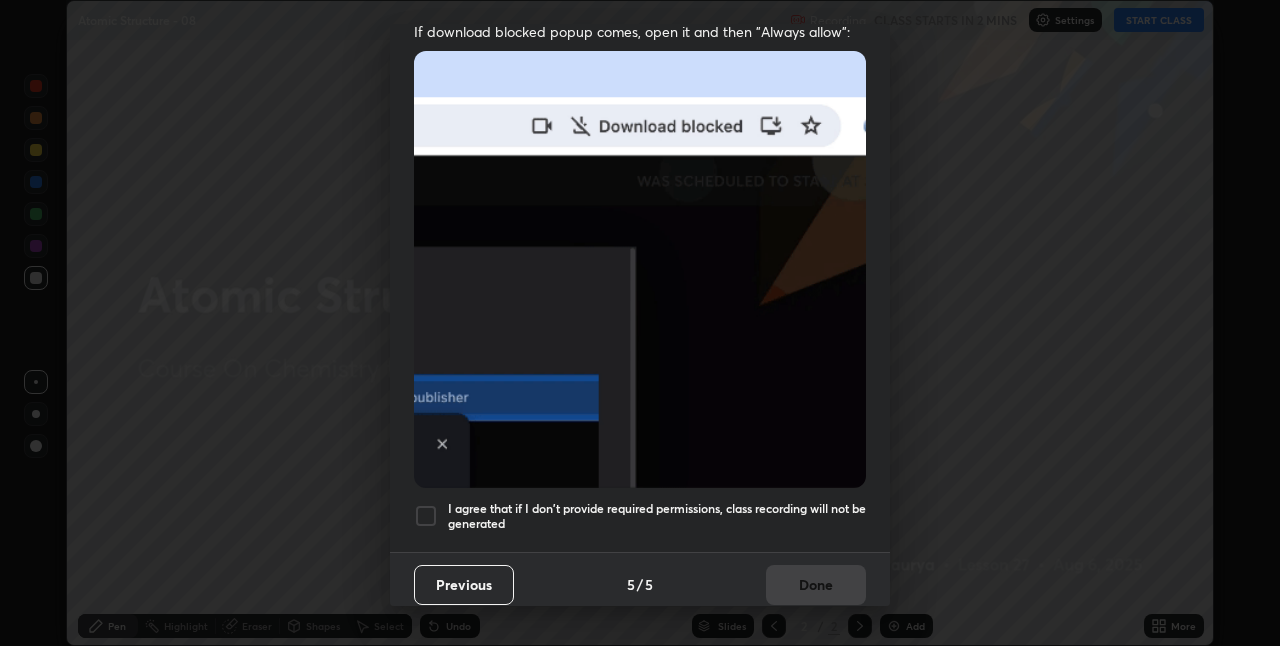 click on "I agree that if I don't provide required permissions, class recording will not be generated" at bounding box center (657, 516) 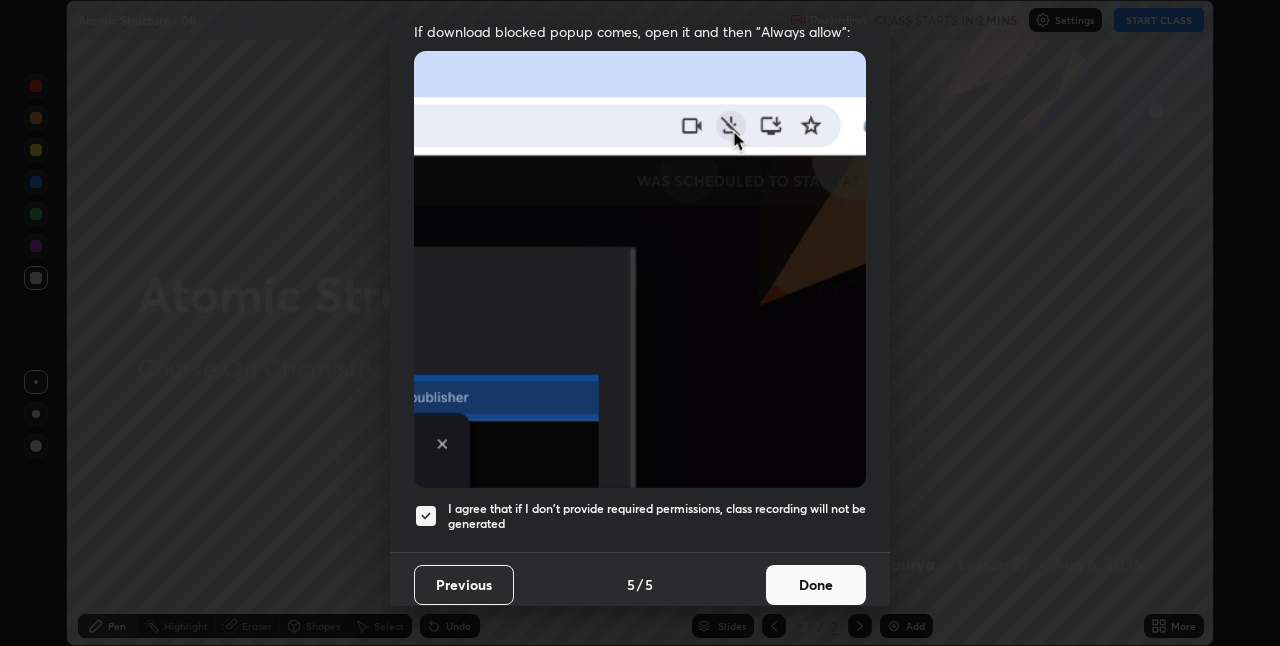 click on "Done" at bounding box center [816, 585] 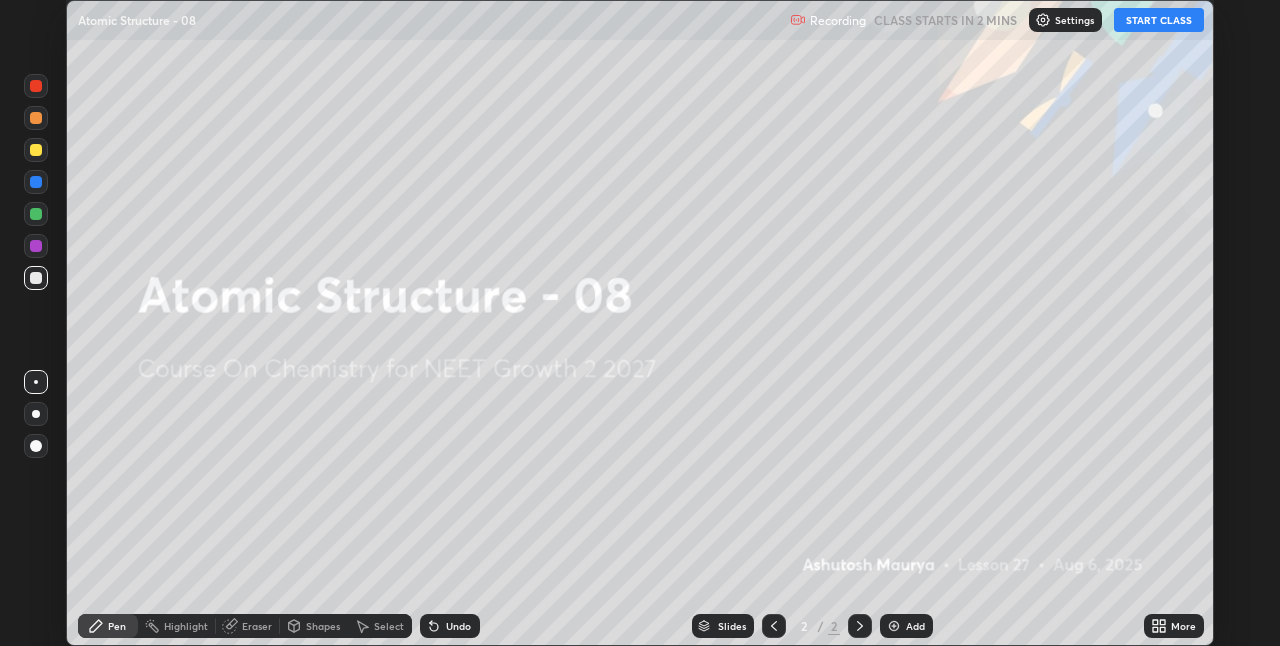 click 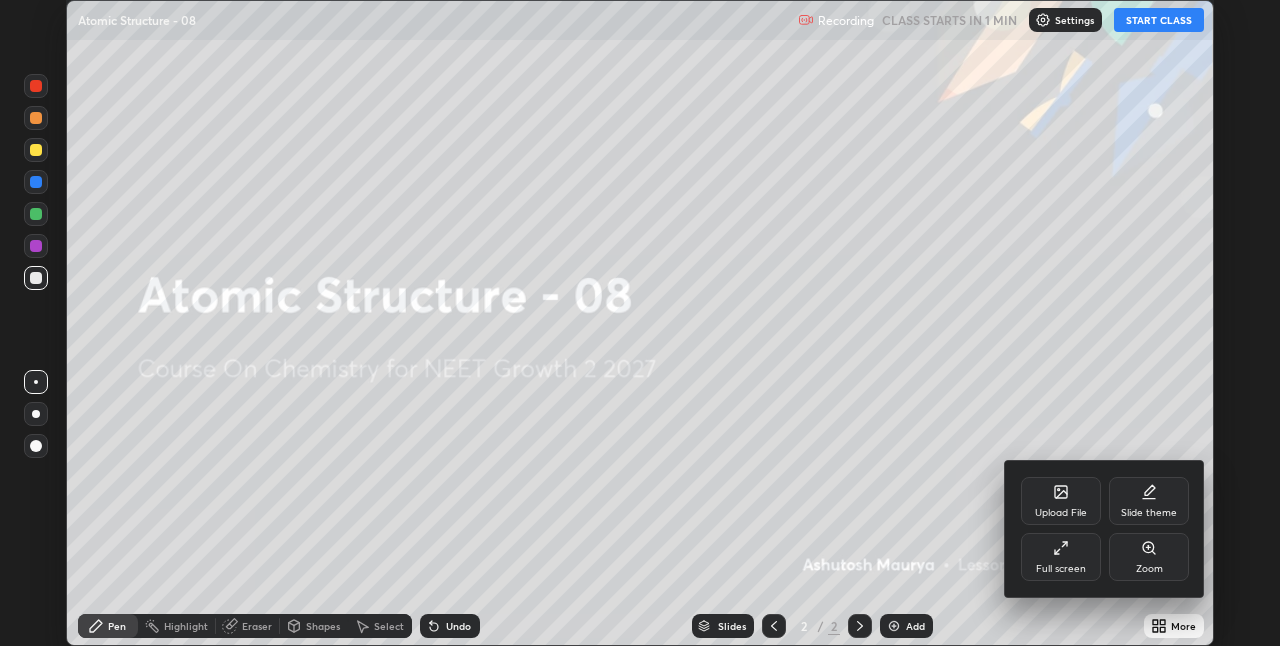 click on "Full screen" at bounding box center (1061, 557) 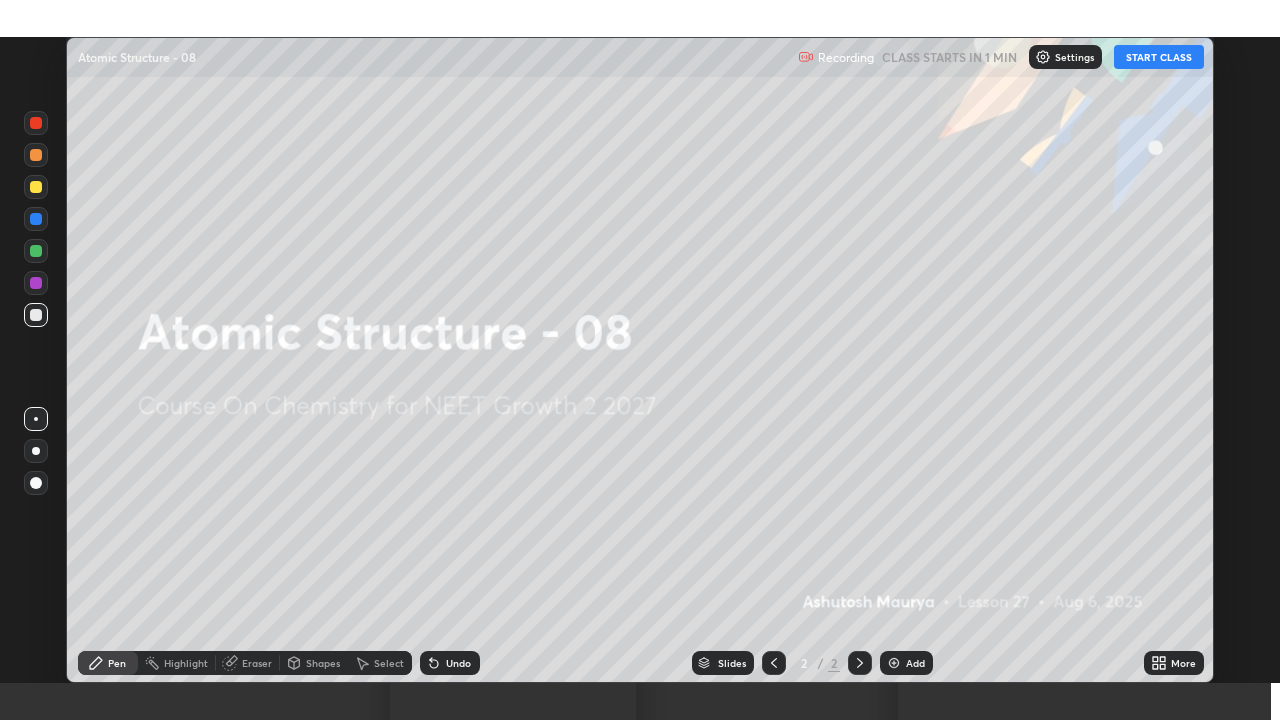 scroll, scrollTop: 99280, scrollLeft: 98720, axis: both 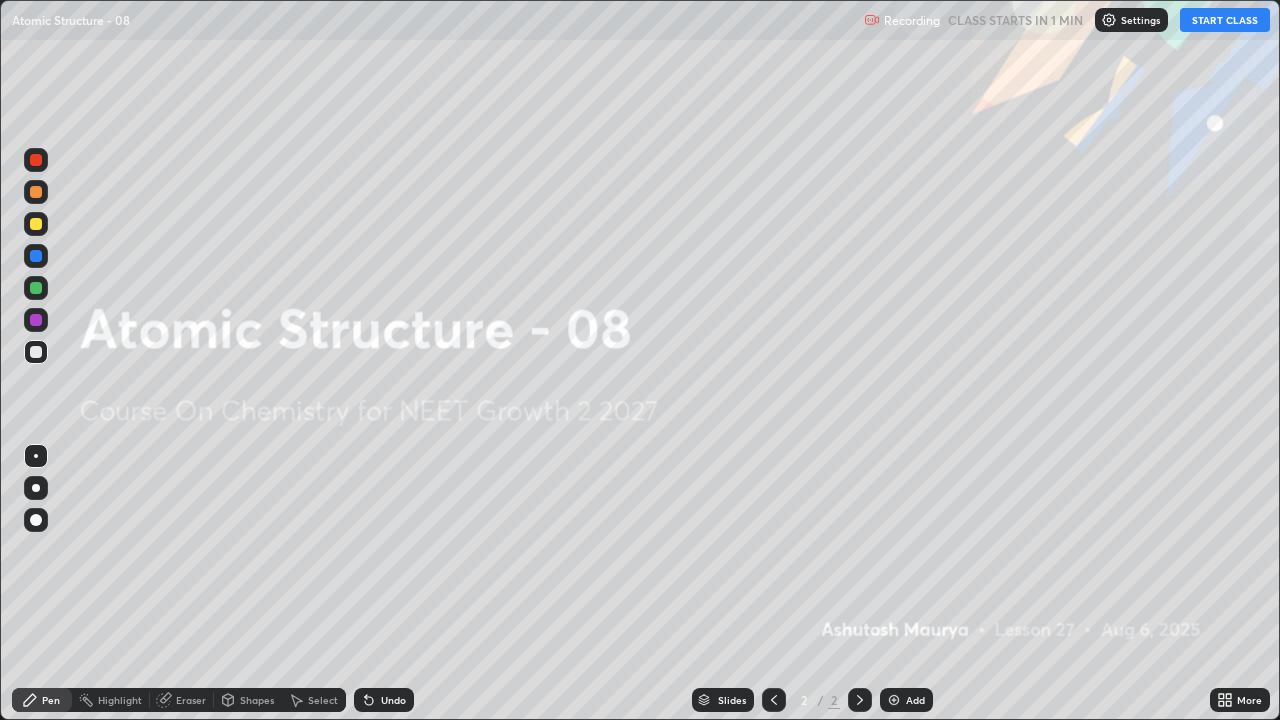 click on "START CLASS" at bounding box center (1225, 20) 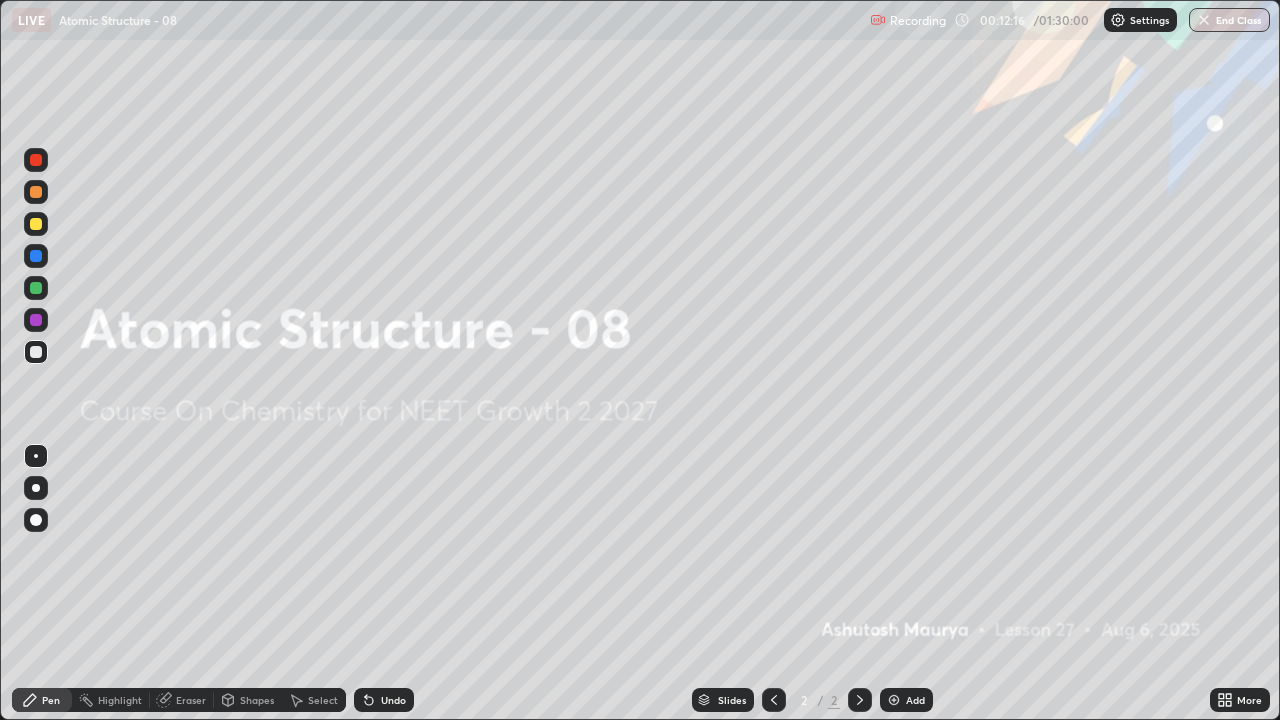 click on "Add" at bounding box center [915, 700] 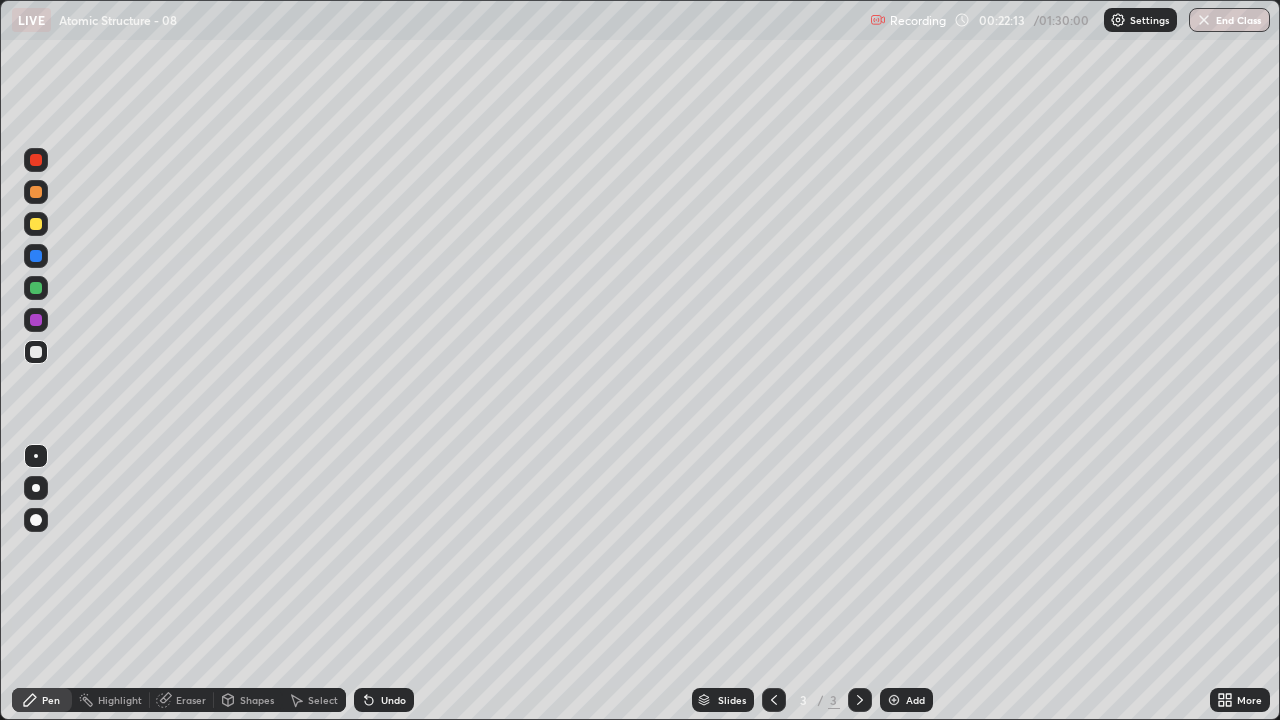 click on "Eraser" at bounding box center (191, 700) 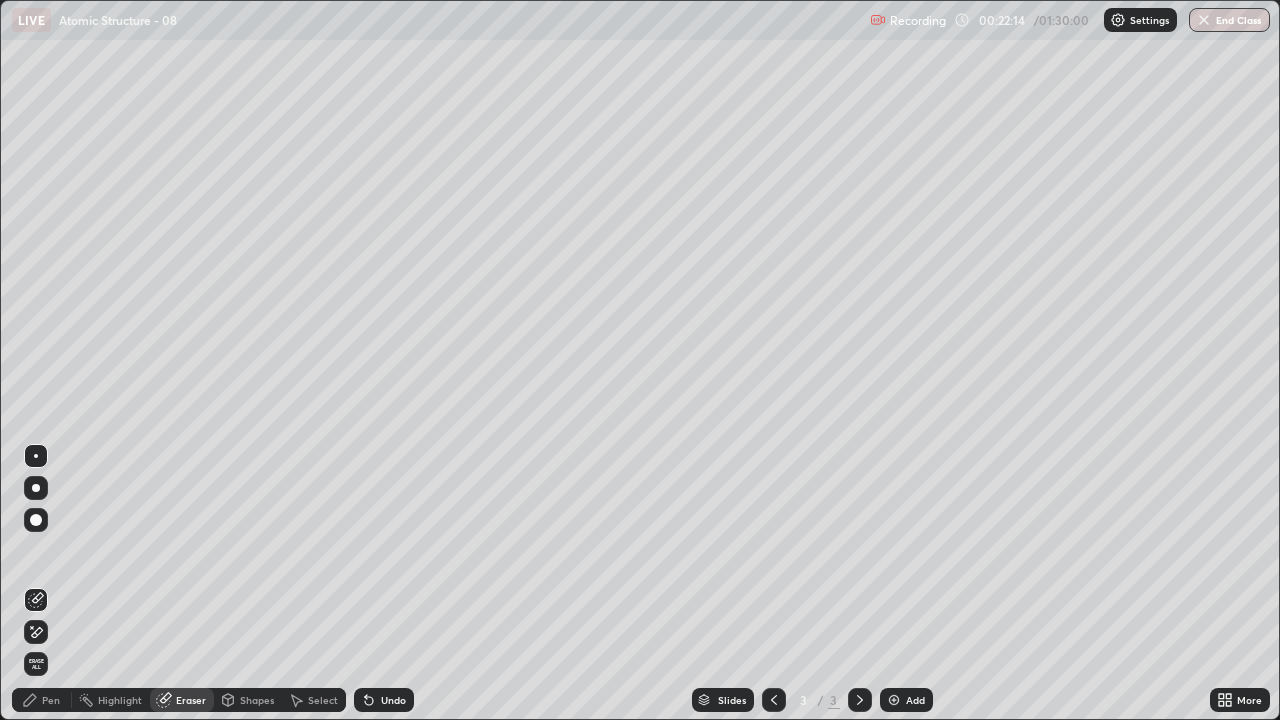 click on "Erase all" at bounding box center (36, 664) 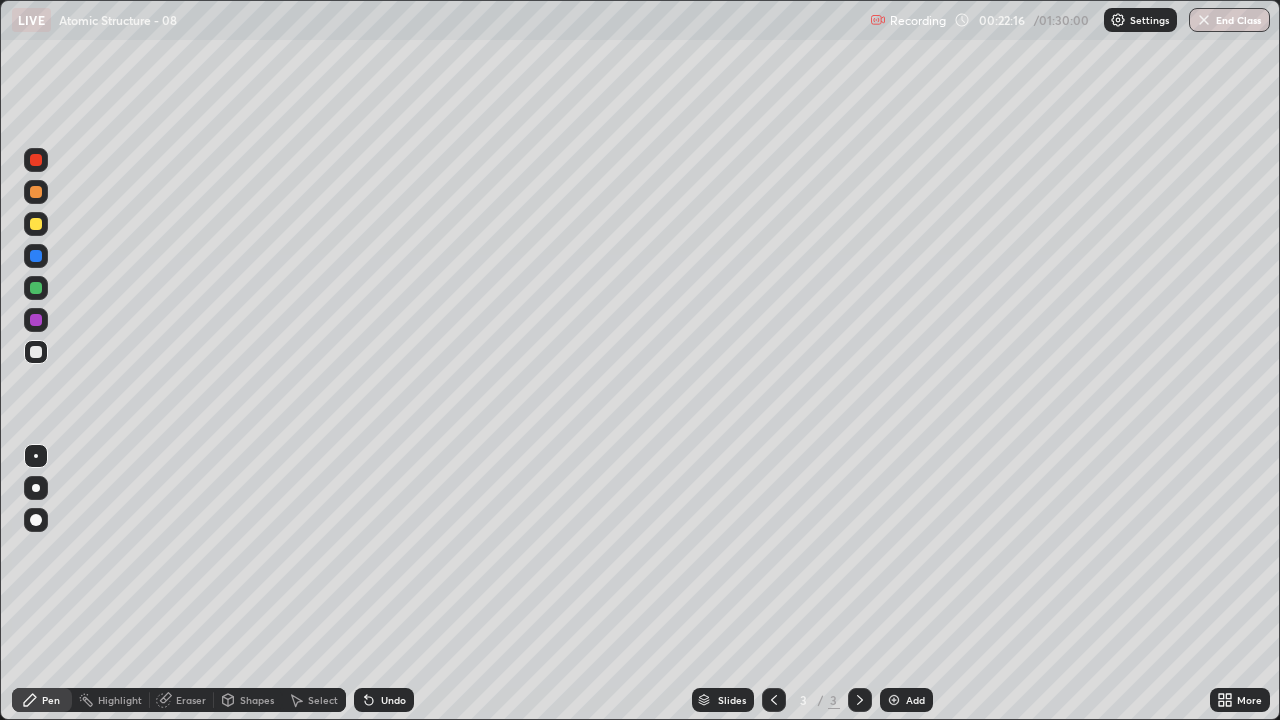 click at bounding box center (36, 488) 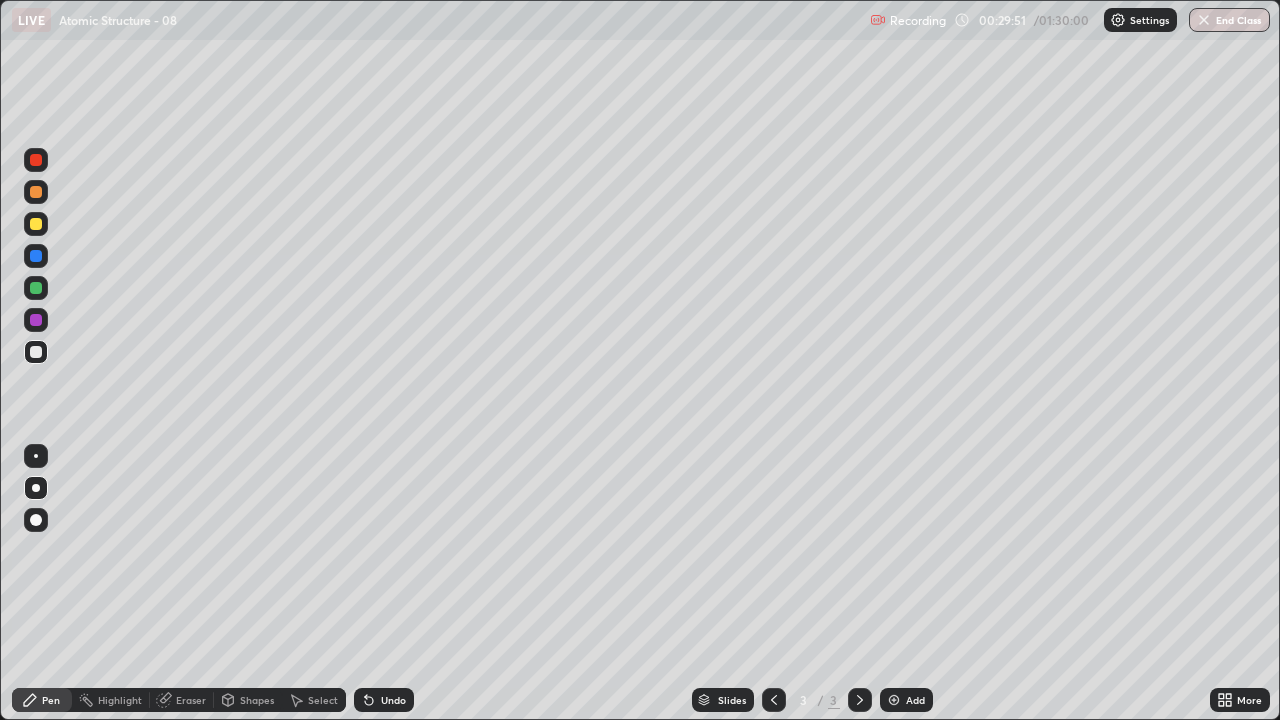 click on "Add" at bounding box center (915, 700) 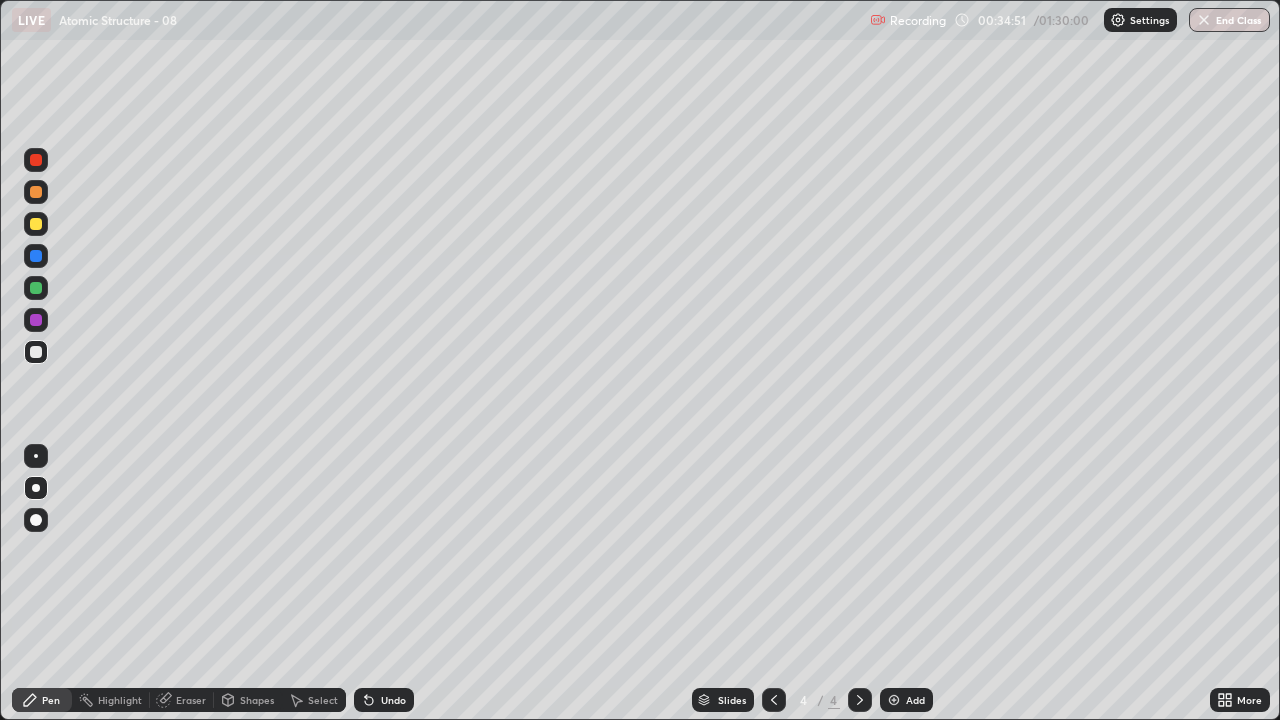 click on "Add" at bounding box center [915, 700] 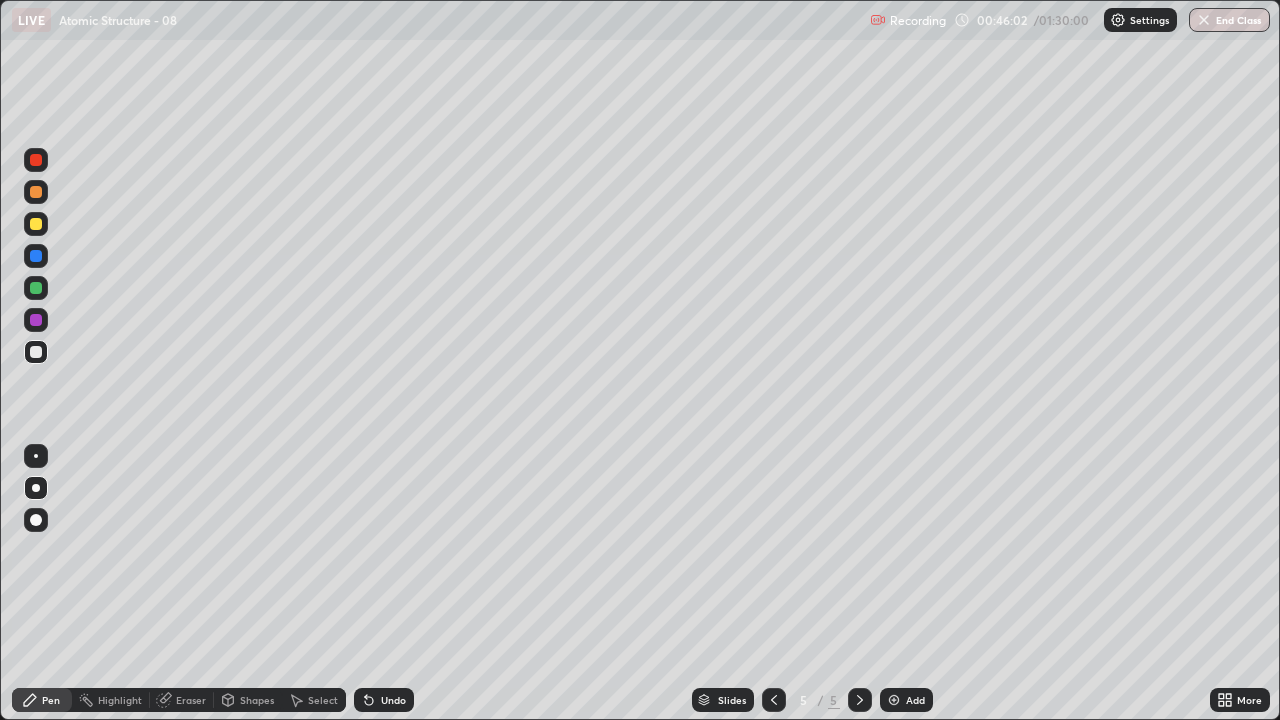 click at bounding box center [774, 700] 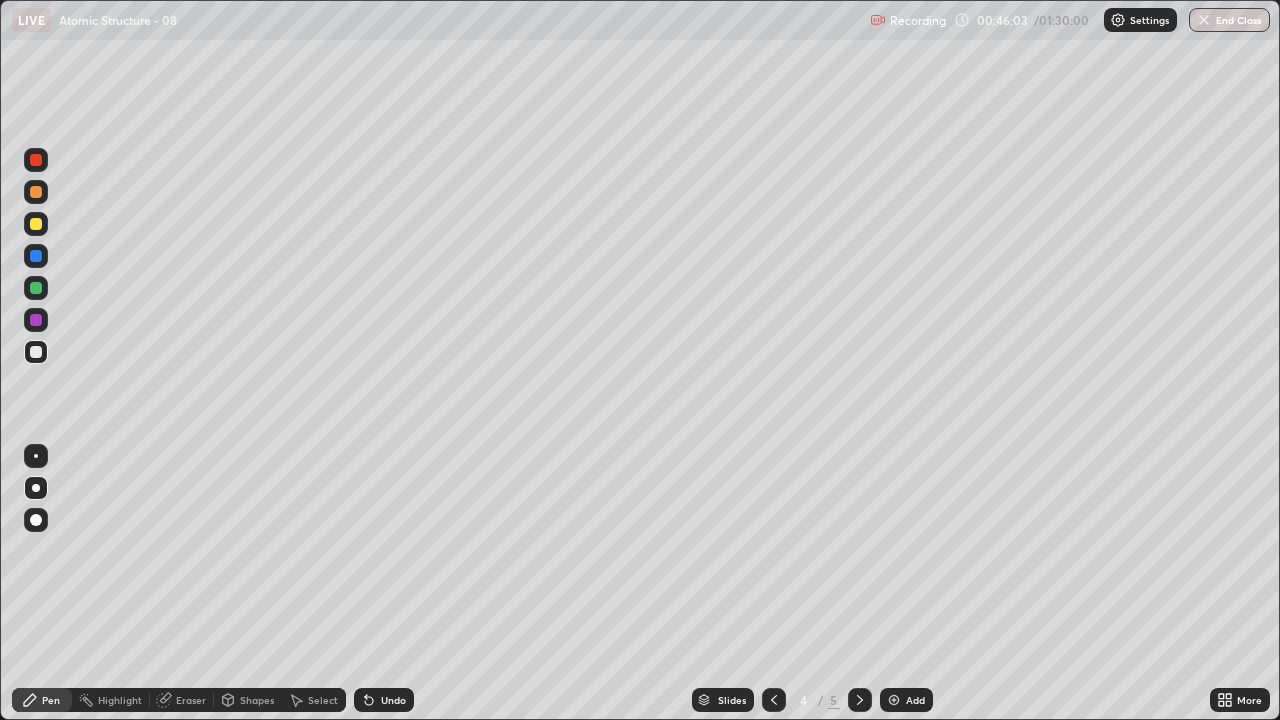 click 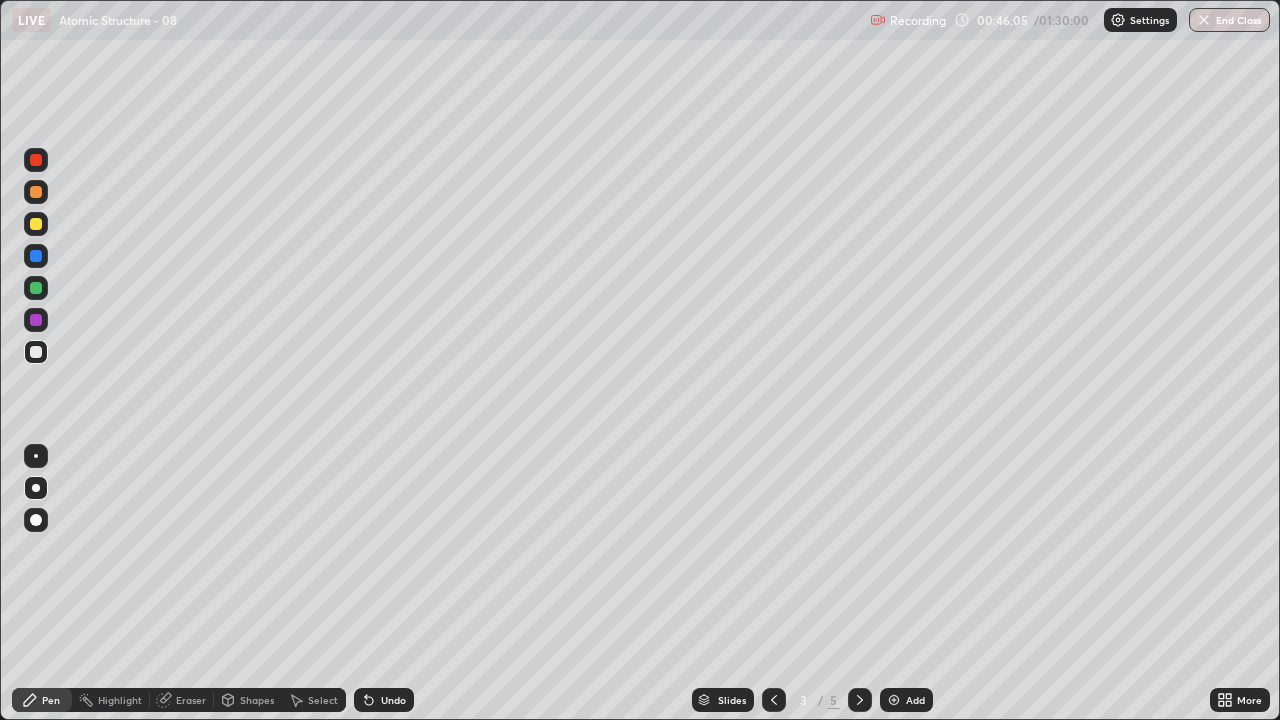 click 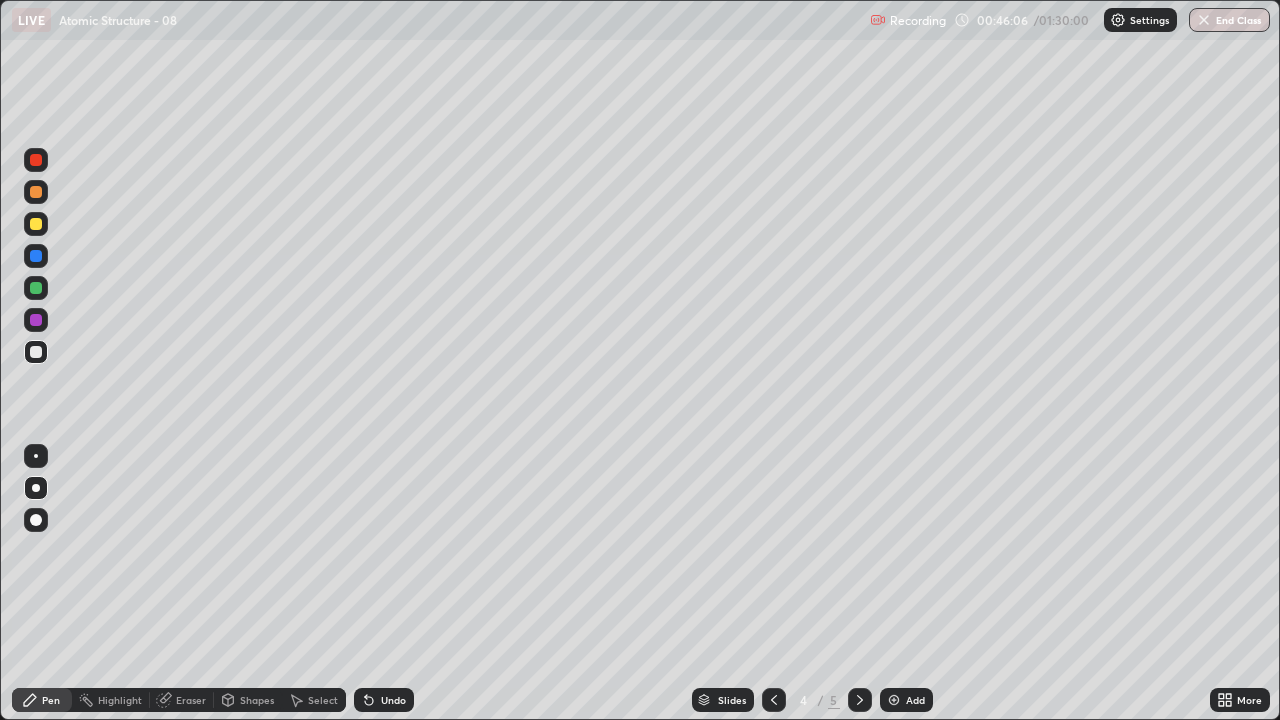 click 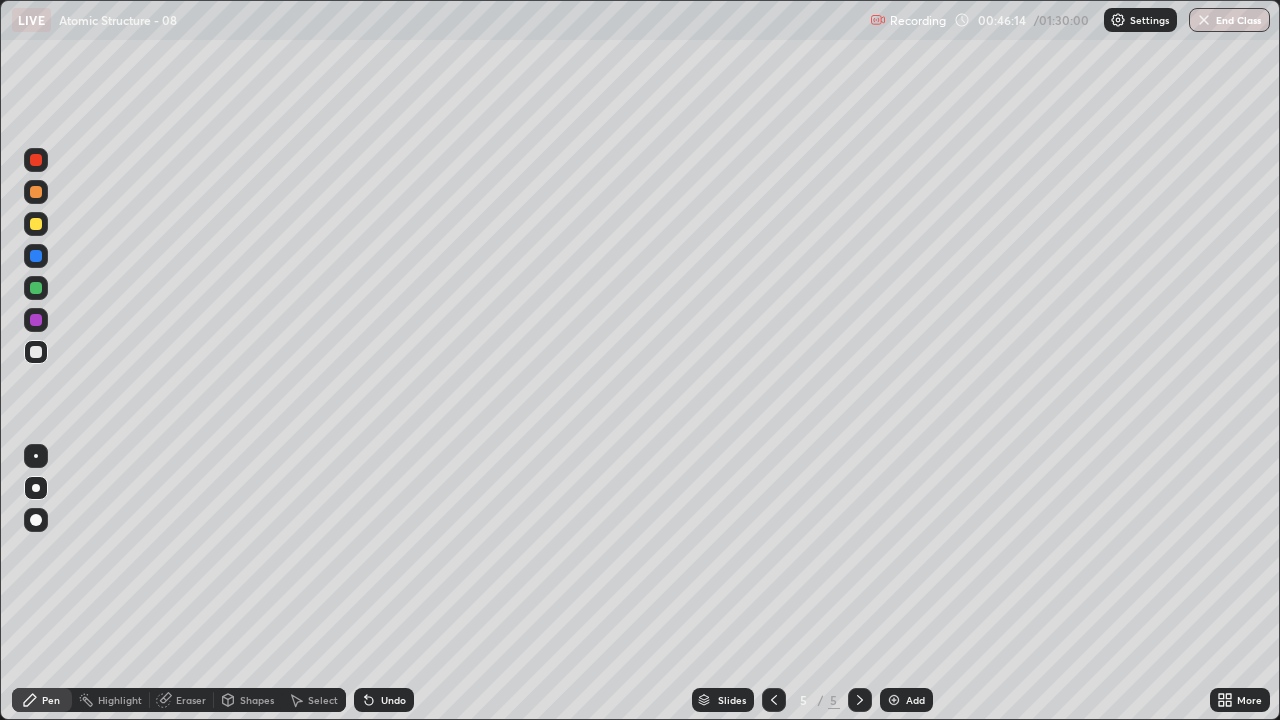 click on "Add" at bounding box center [906, 700] 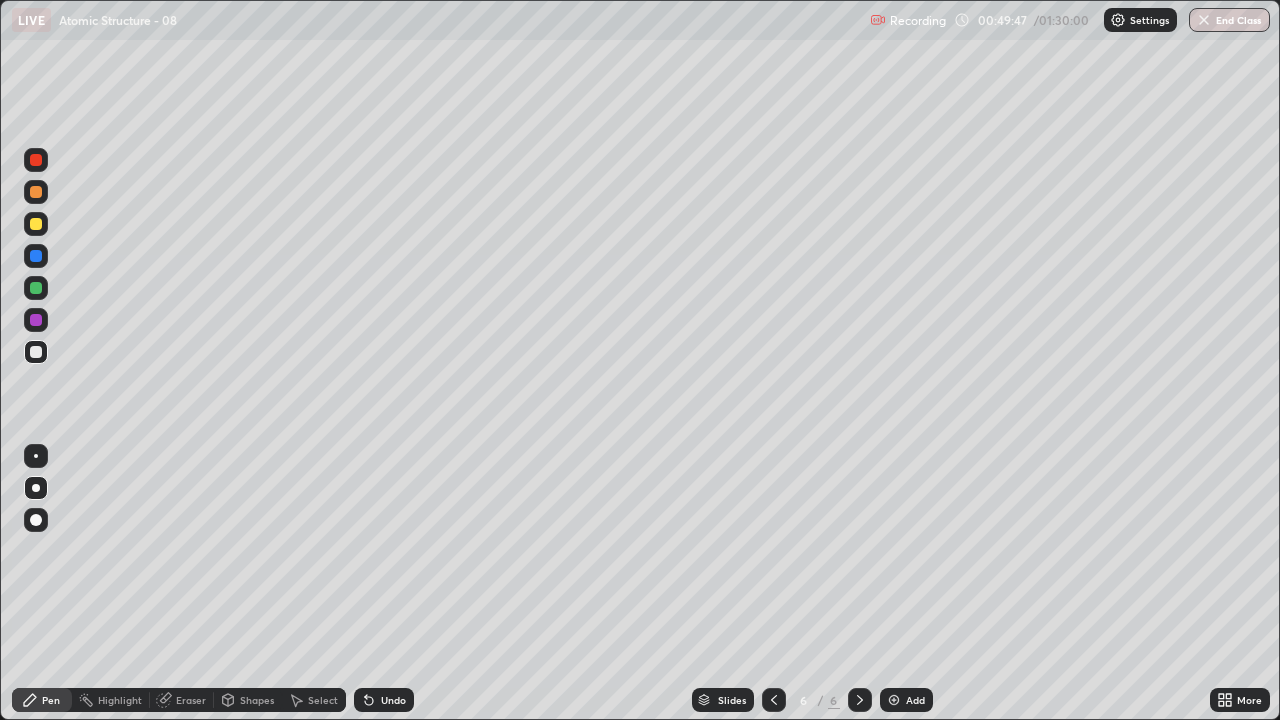 click on "Undo" at bounding box center [393, 700] 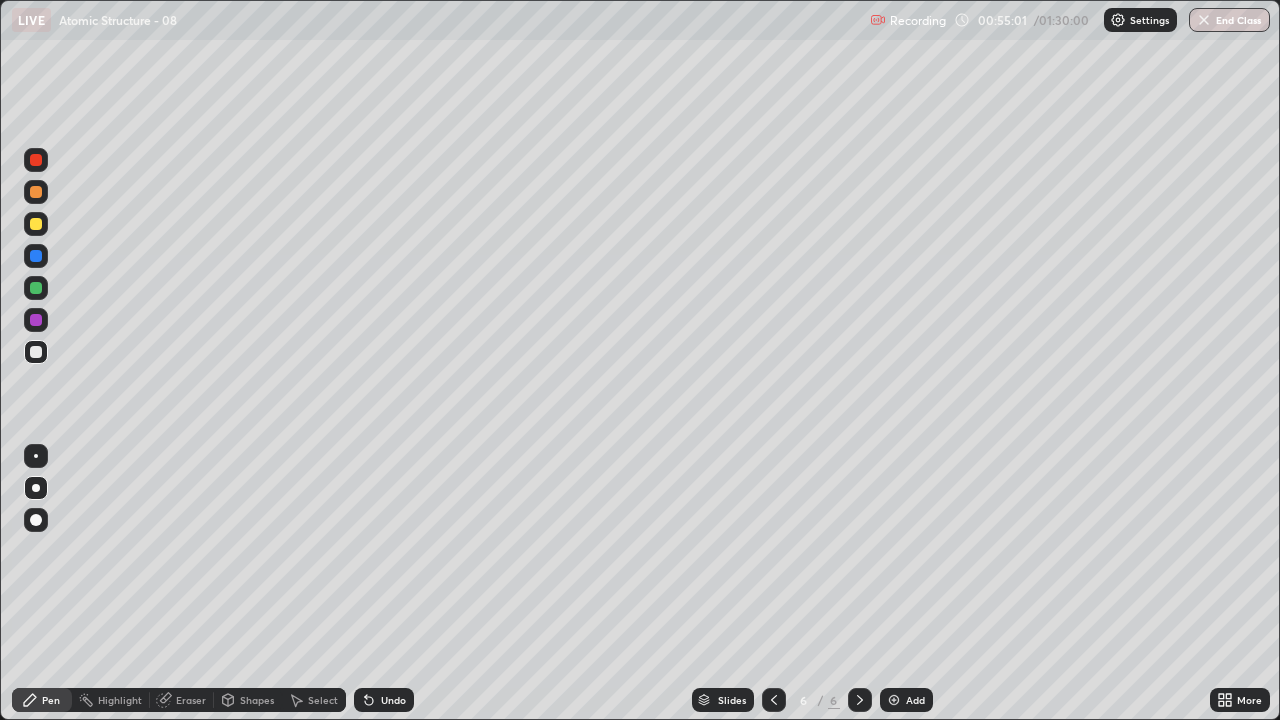 click on "Add" at bounding box center [915, 700] 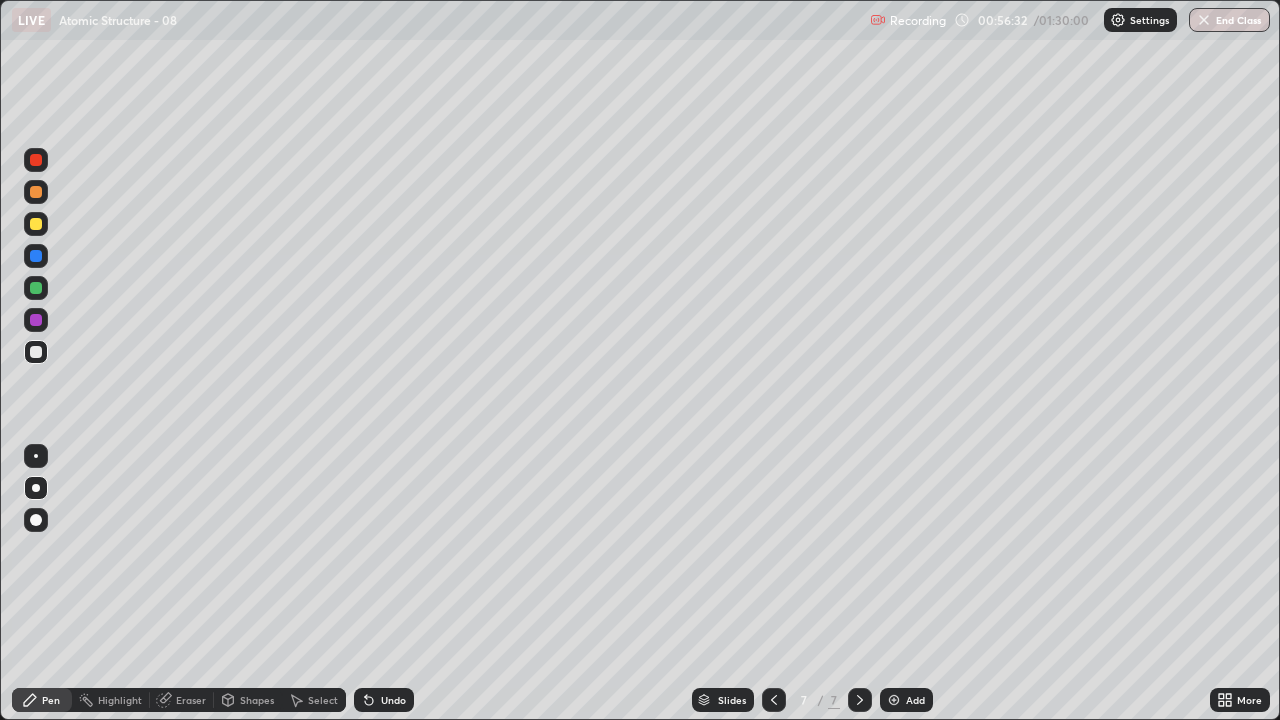 click on "Add" at bounding box center (915, 700) 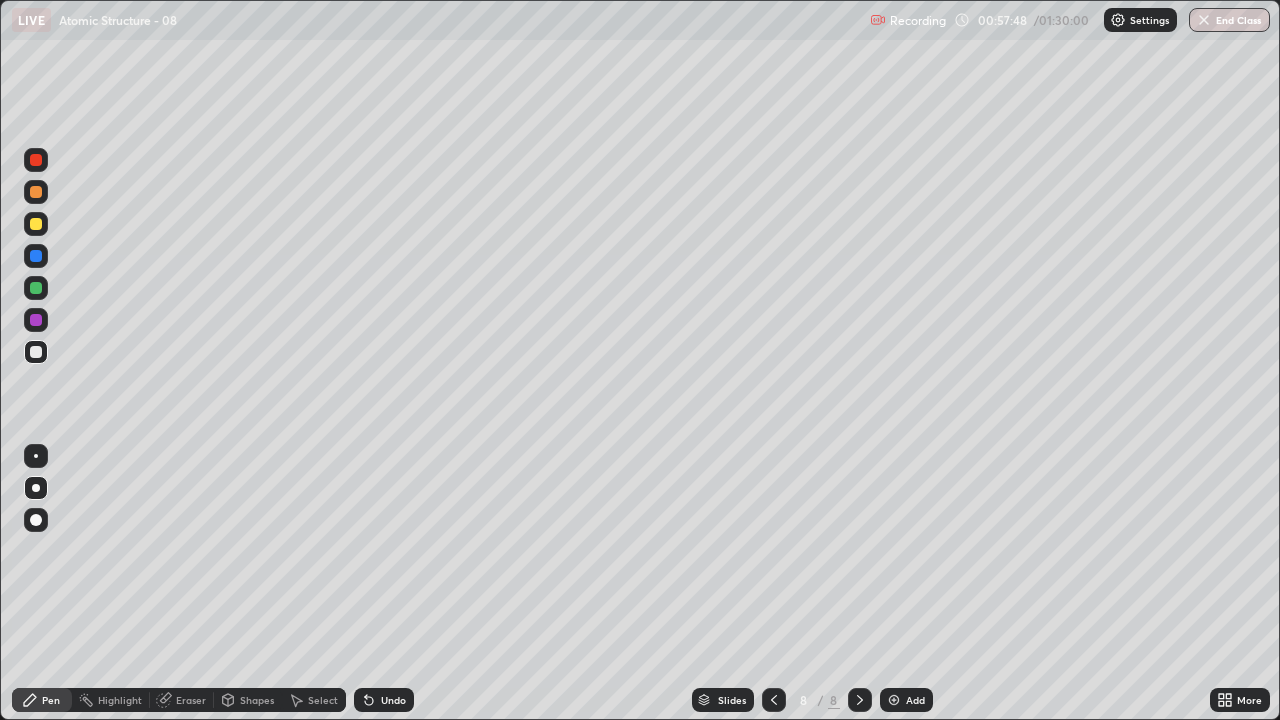 click on "Eraser" at bounding box center (191, 700) 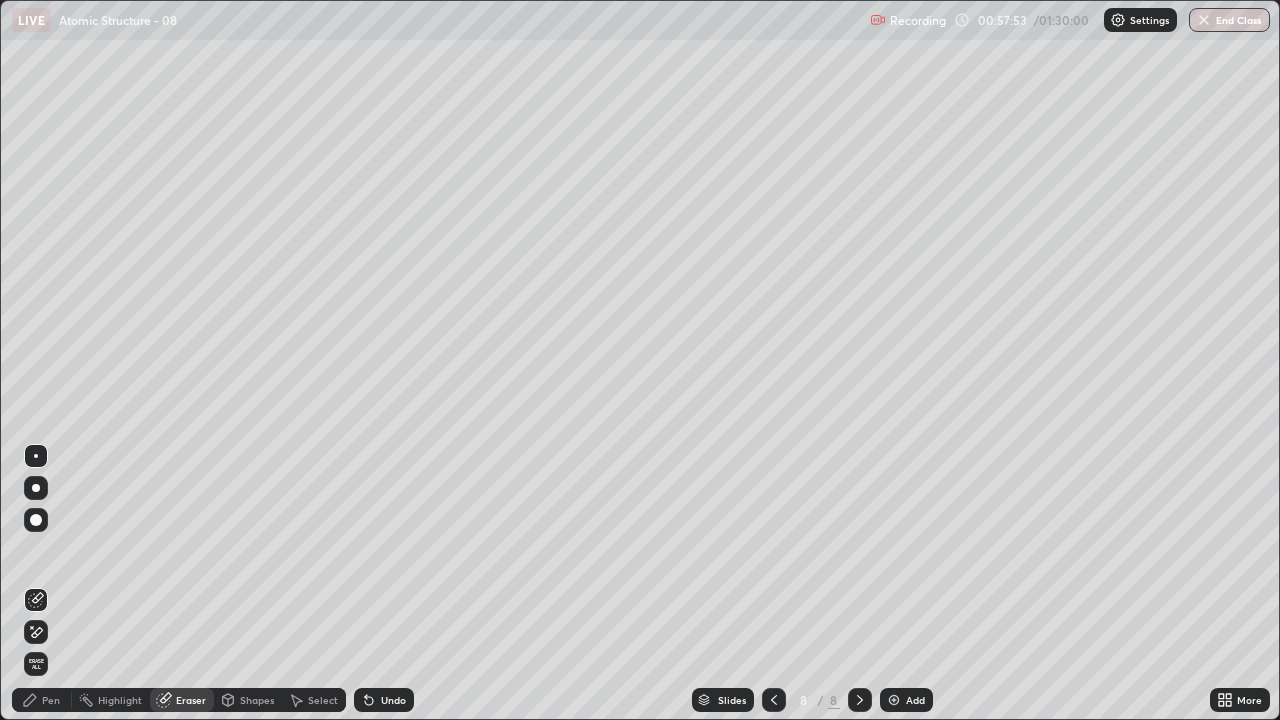 click on "Pen" at bounding box center (51, 700) 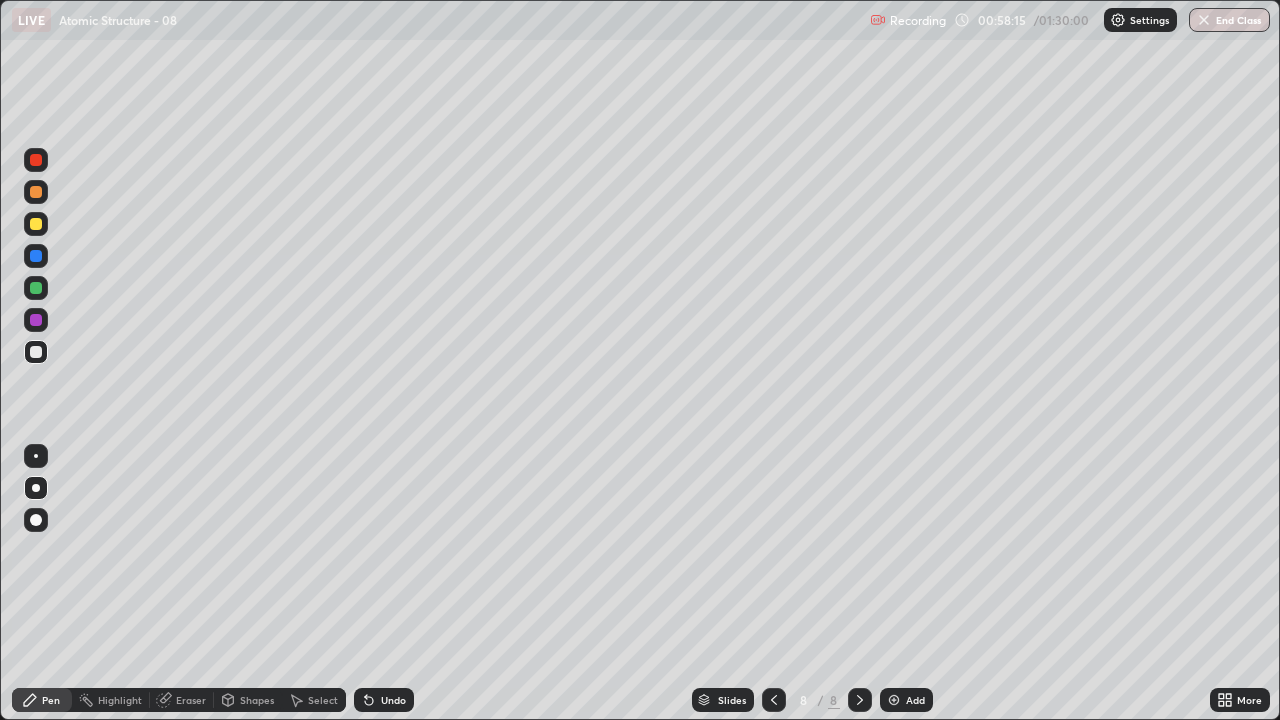 click on "Undo" at bounding box center [393, 700] 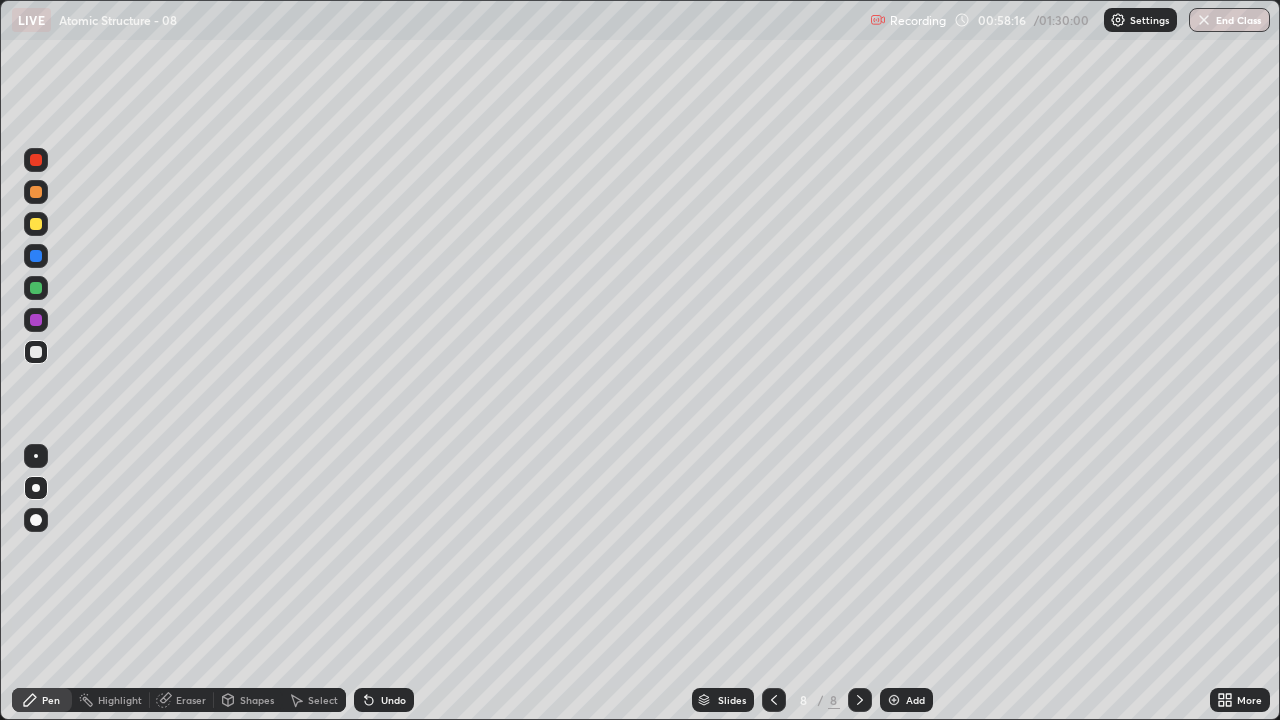 click on "Undo" at bounding box center [393, 700] 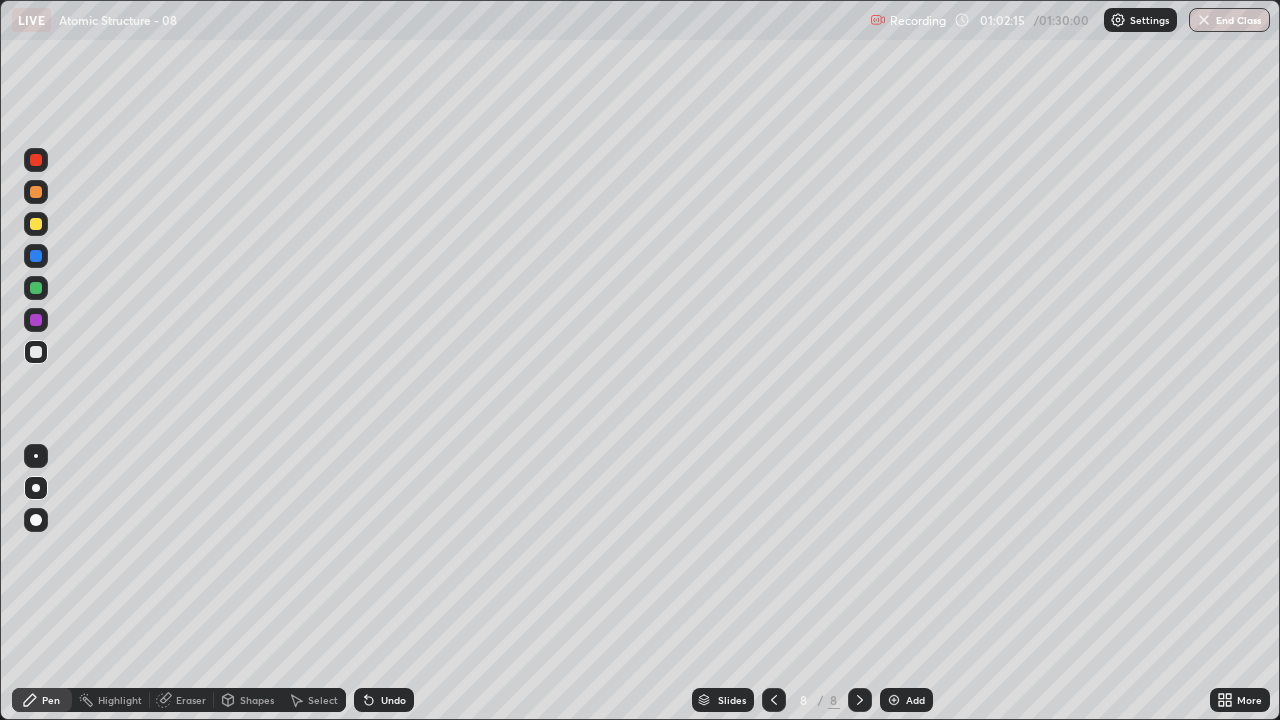 click on "Eraser" at bounding box center (191, 700) 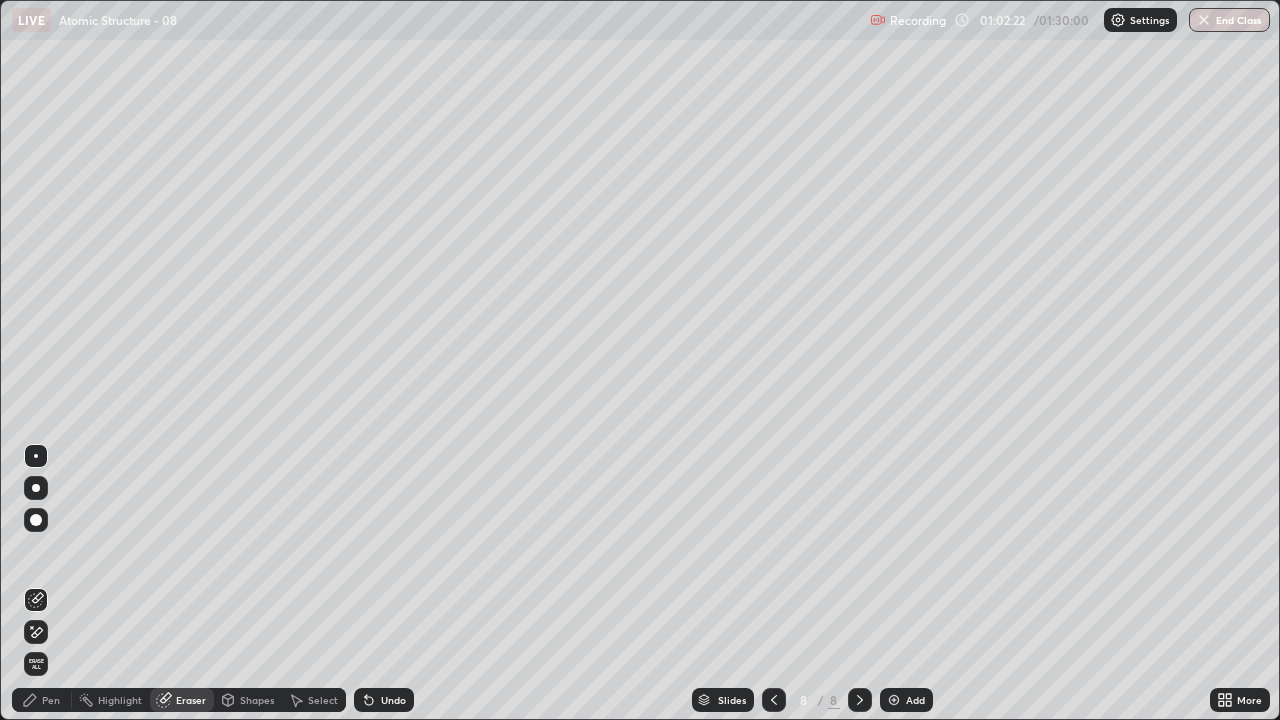 click on "Pen" at bounding box center [51, 700] 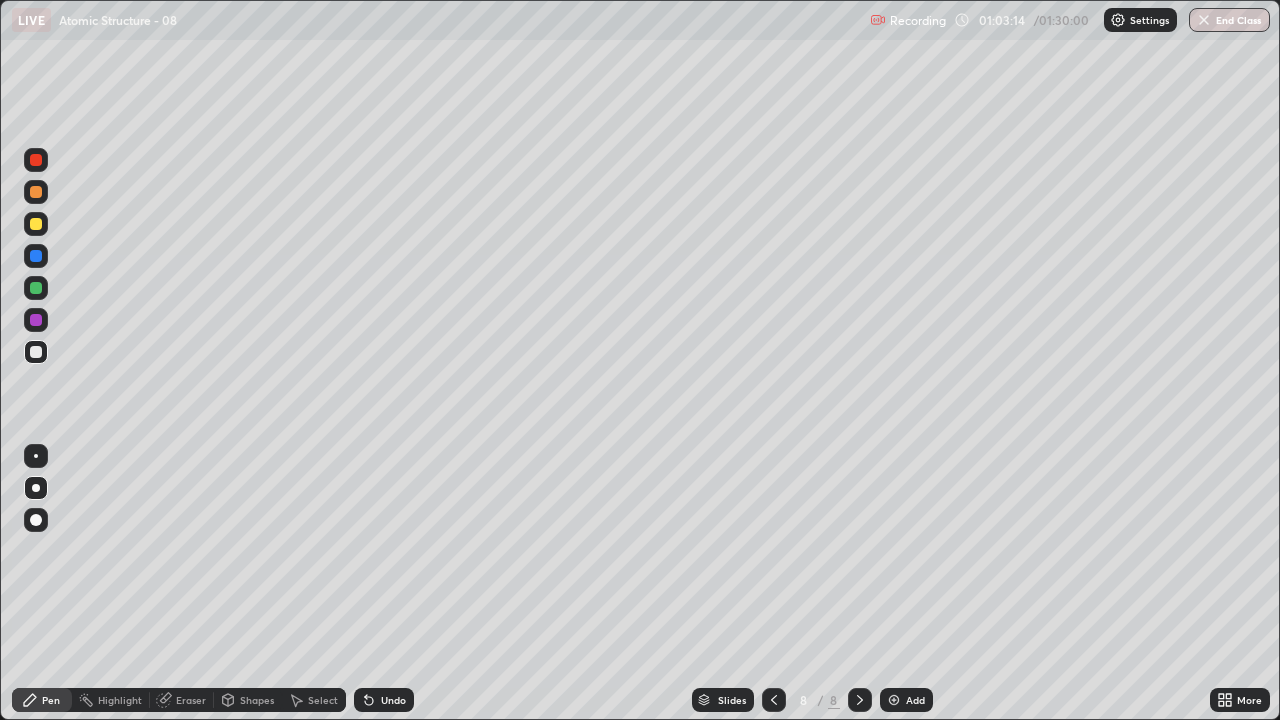 click on "Add" at bounding box center [915, 700] 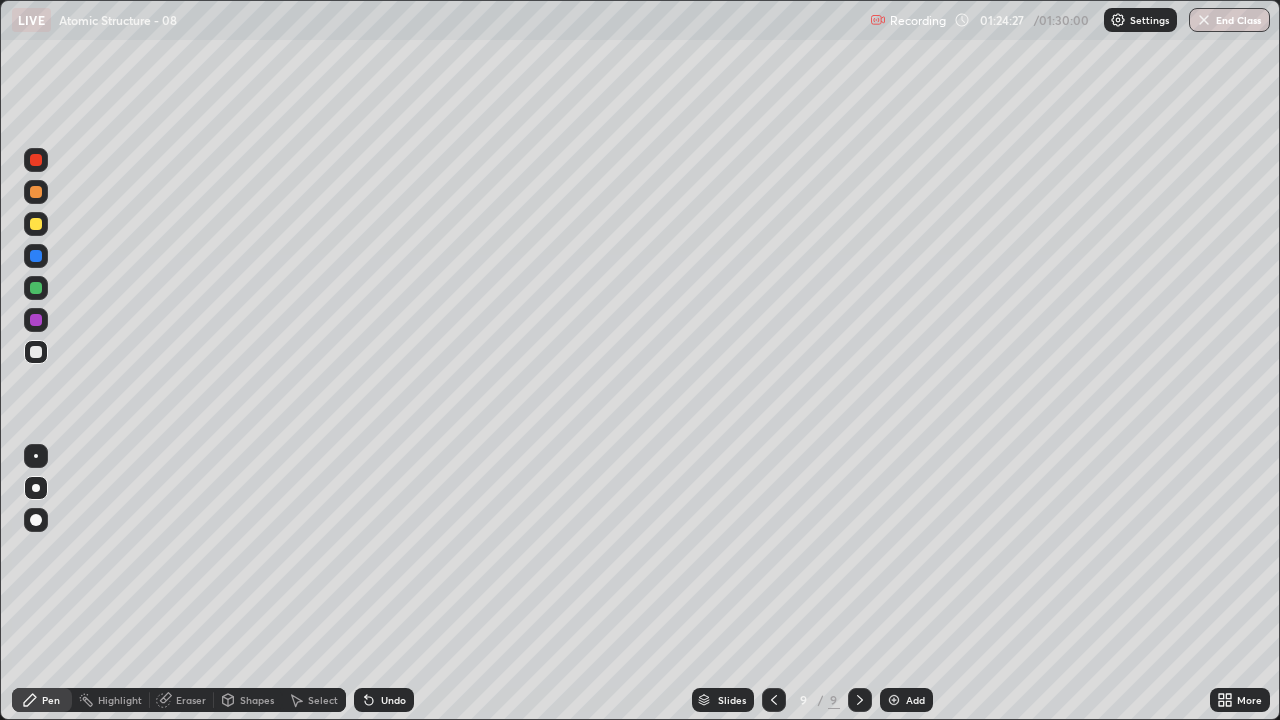 click at bounding box center [36, 224] 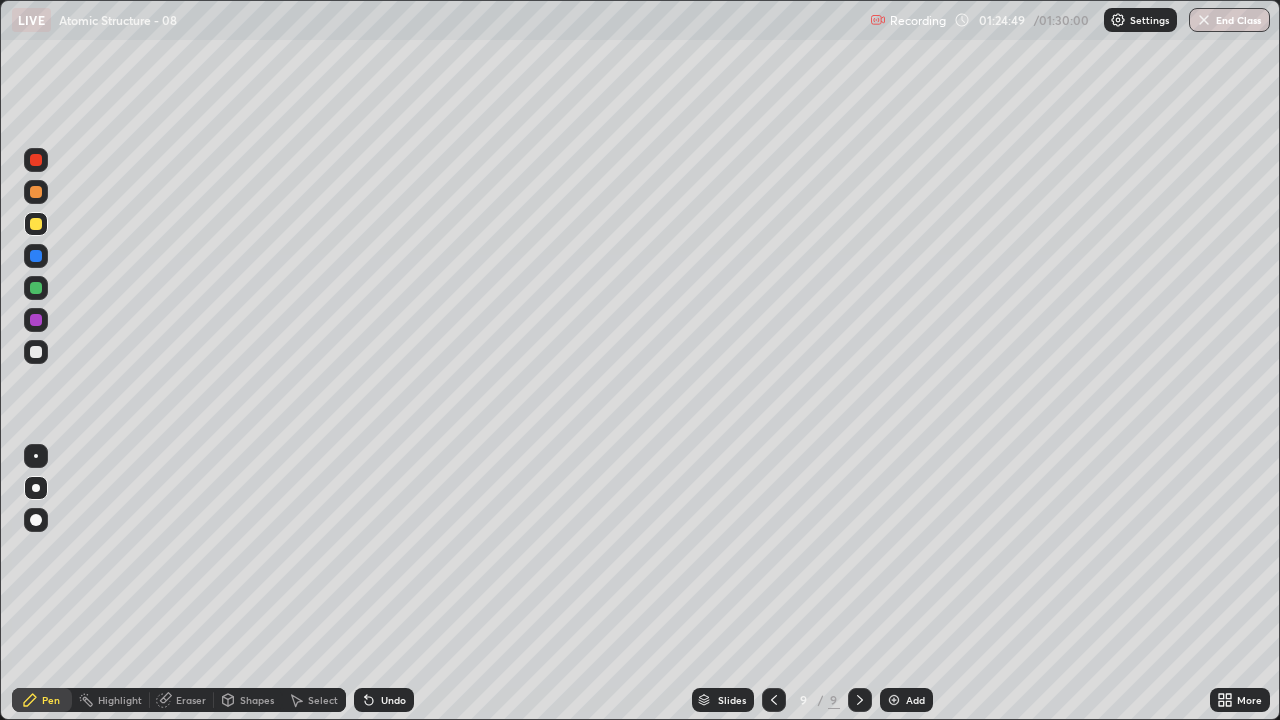 click at bounding box center [36, 352] 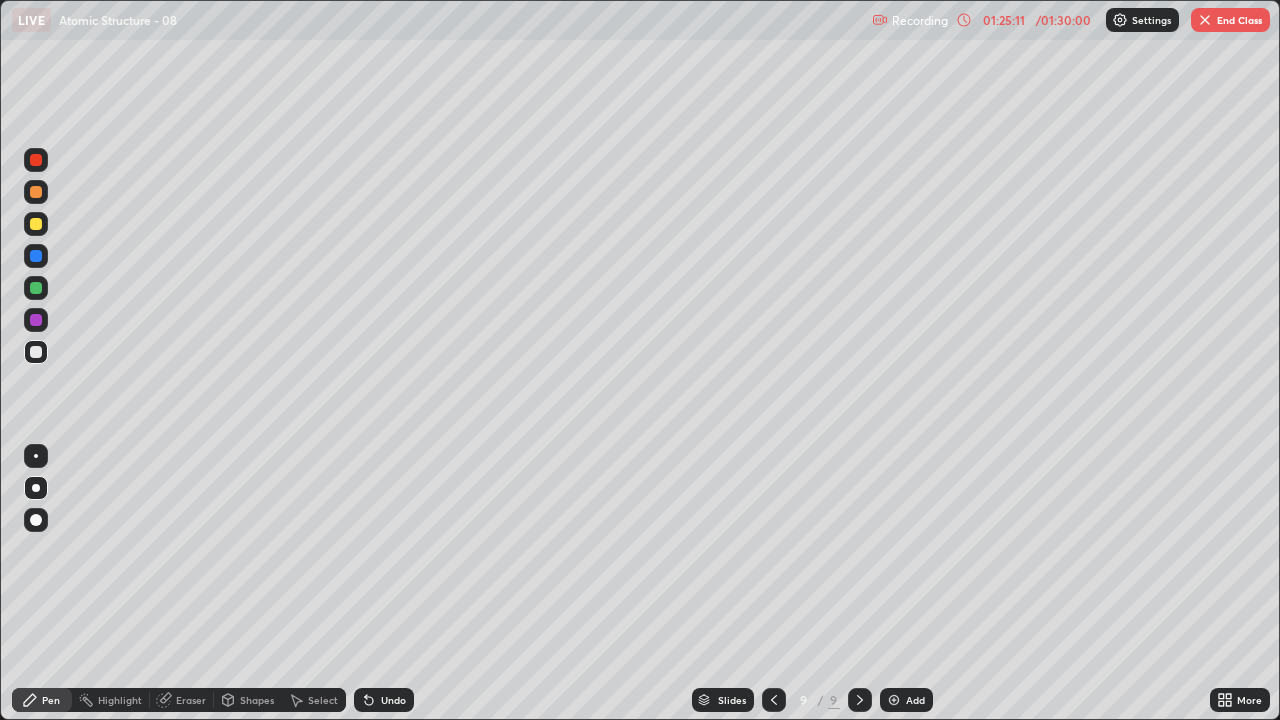 click on "Undo" at bounding box center (384, 700) 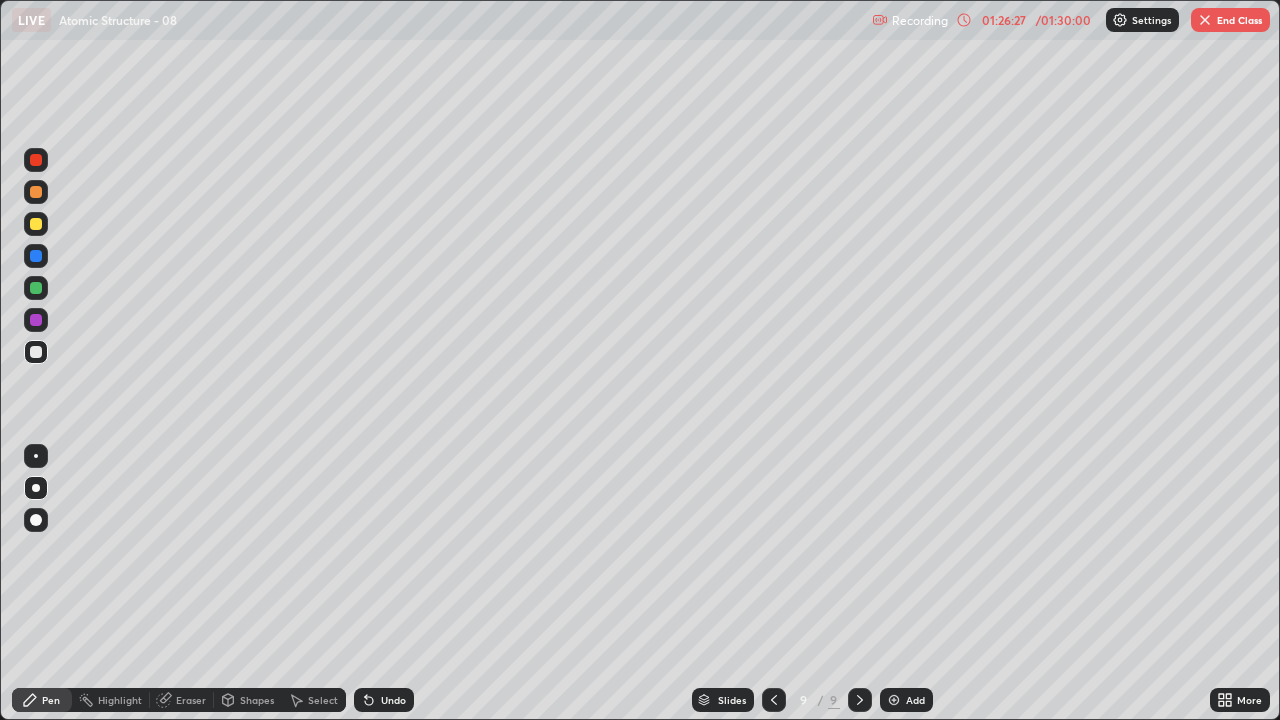 click 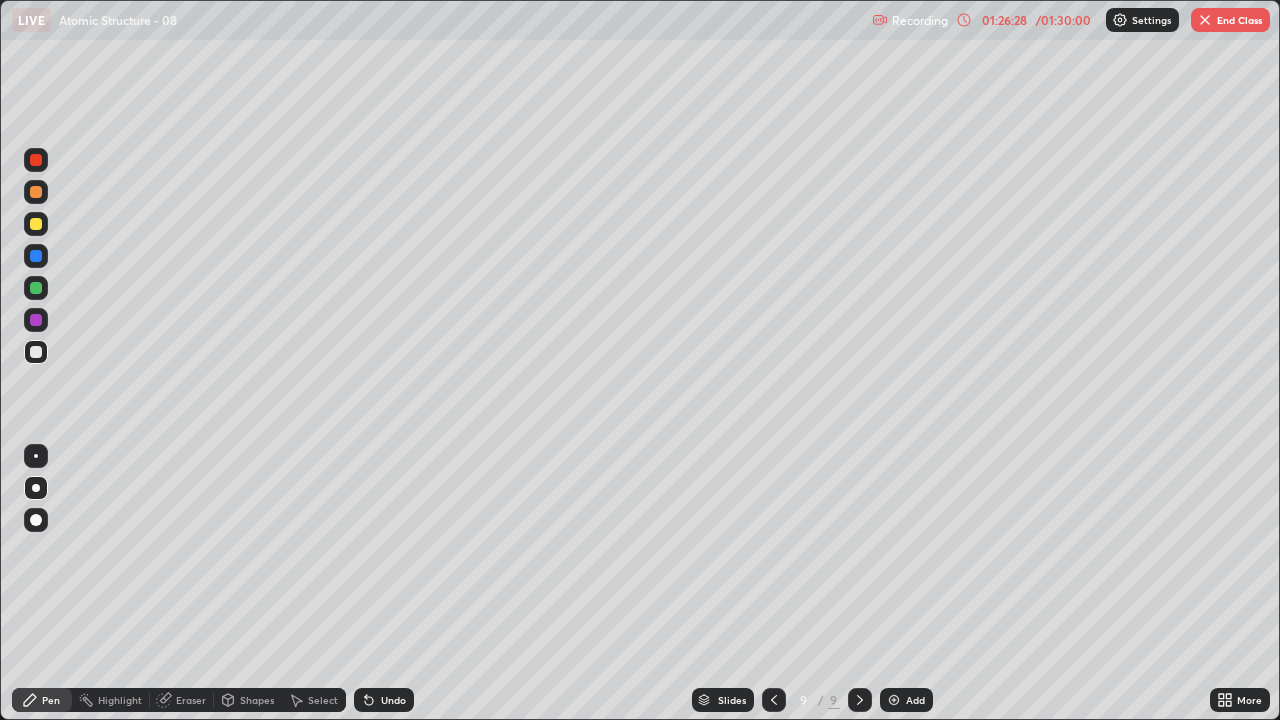 click on "Undo" at bounding box center [384, 700] 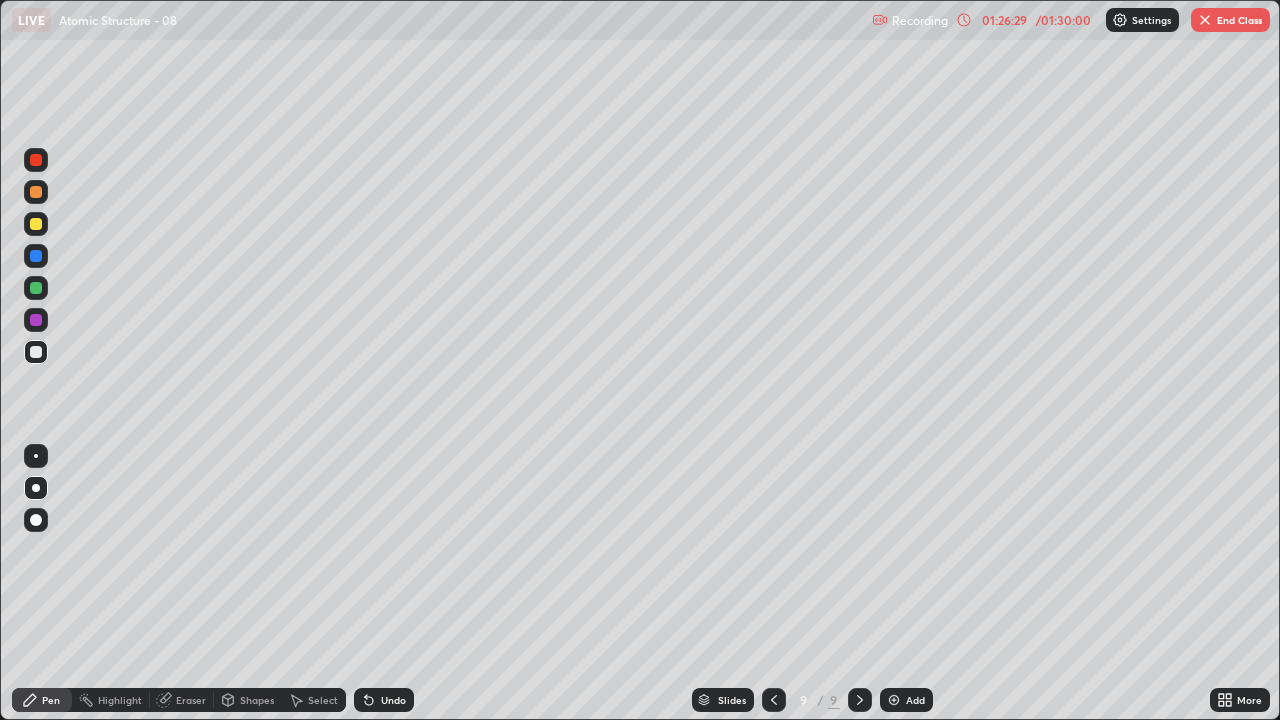 click on "Undo" at bounding box center (393, 700) 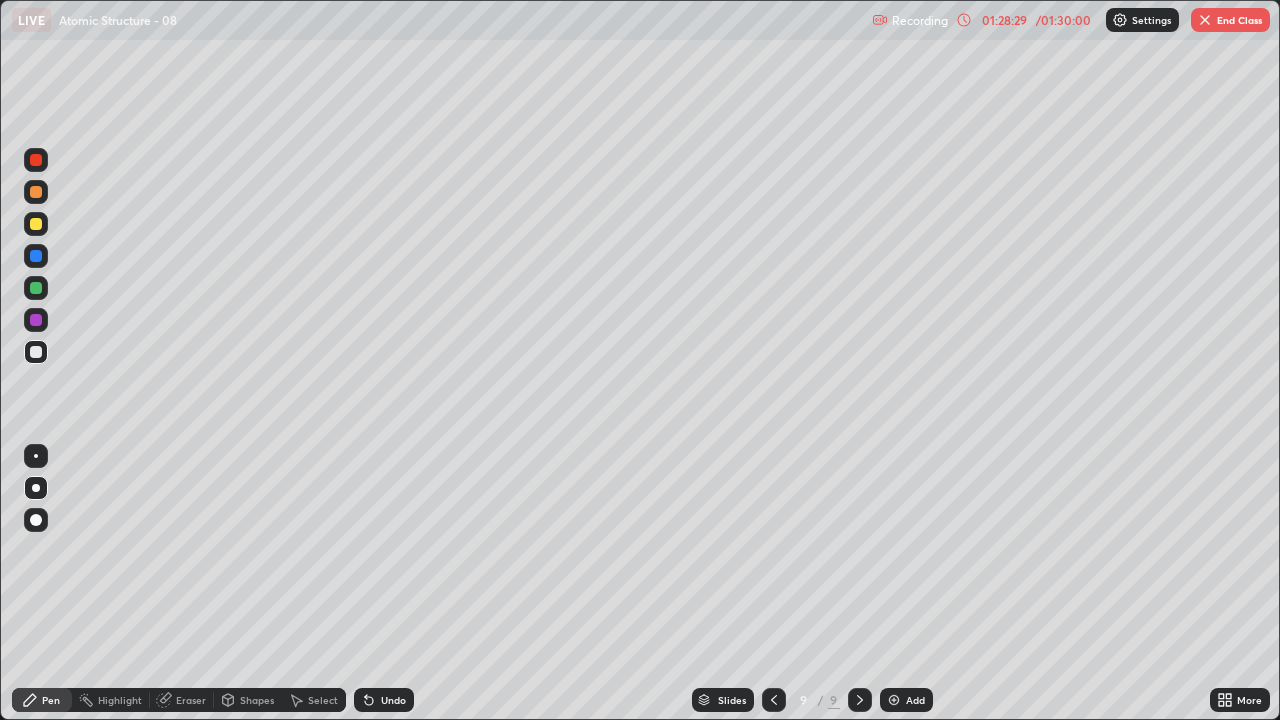 click on "Eraser" at bounding box center [191, 700] 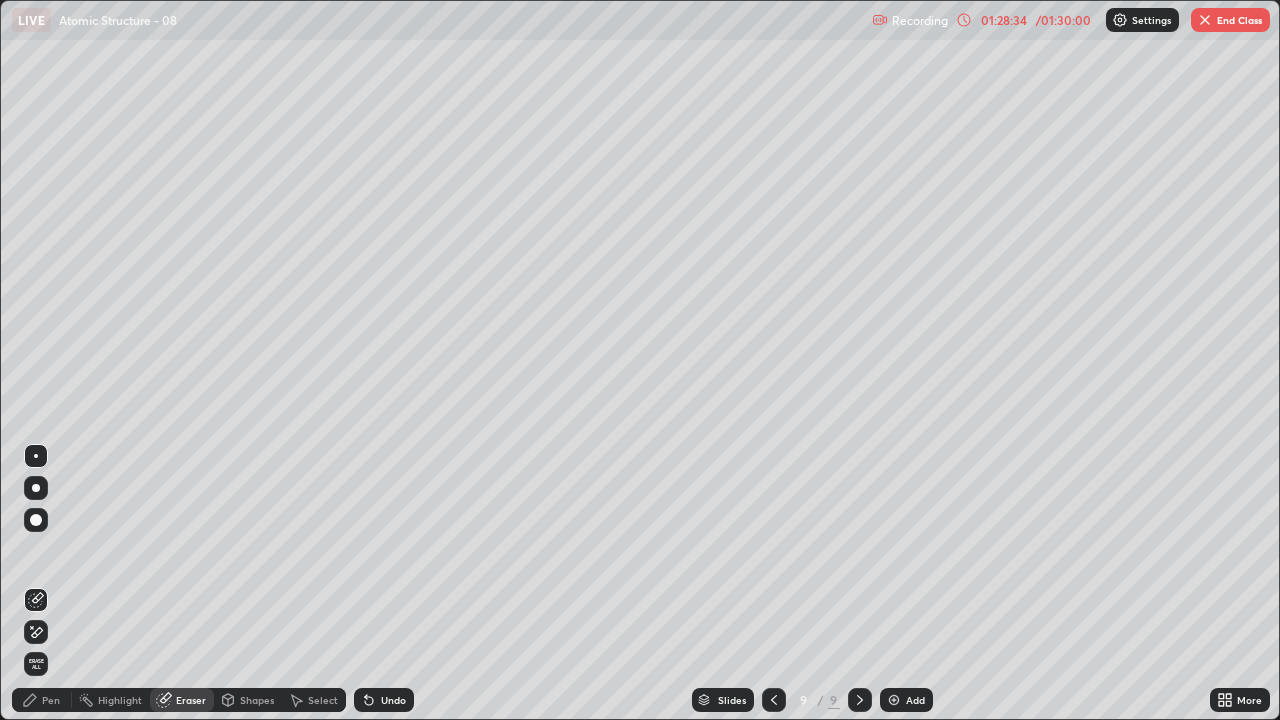 click on "Pen" at bounding box center (51, 700) 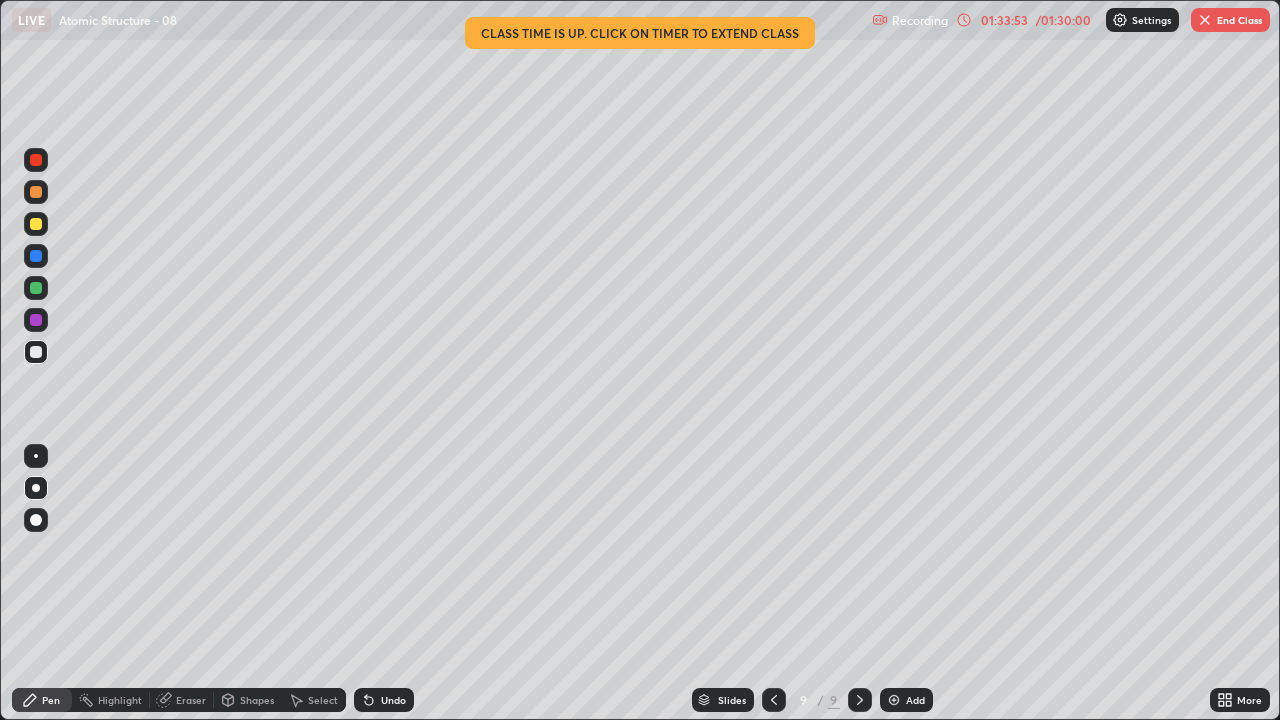 click on "End Class" at bounding box center (1230, 20) 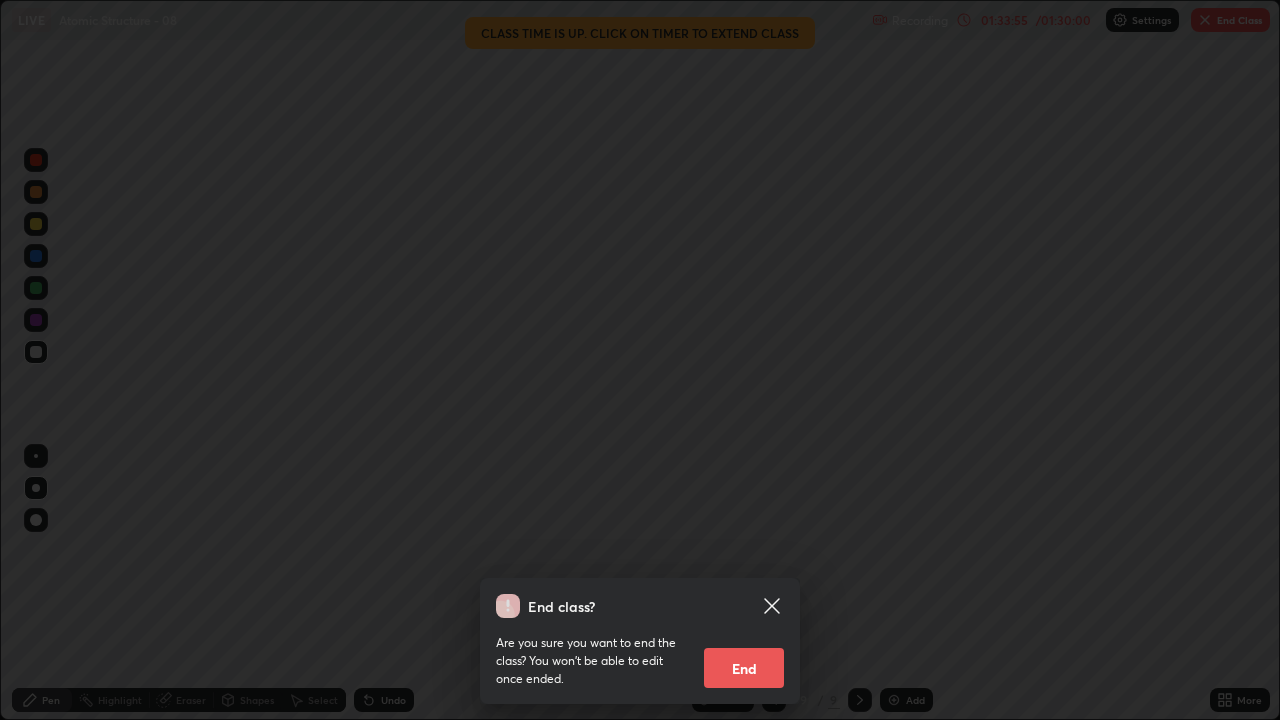 click on "End" at bounding box center (744, 668) 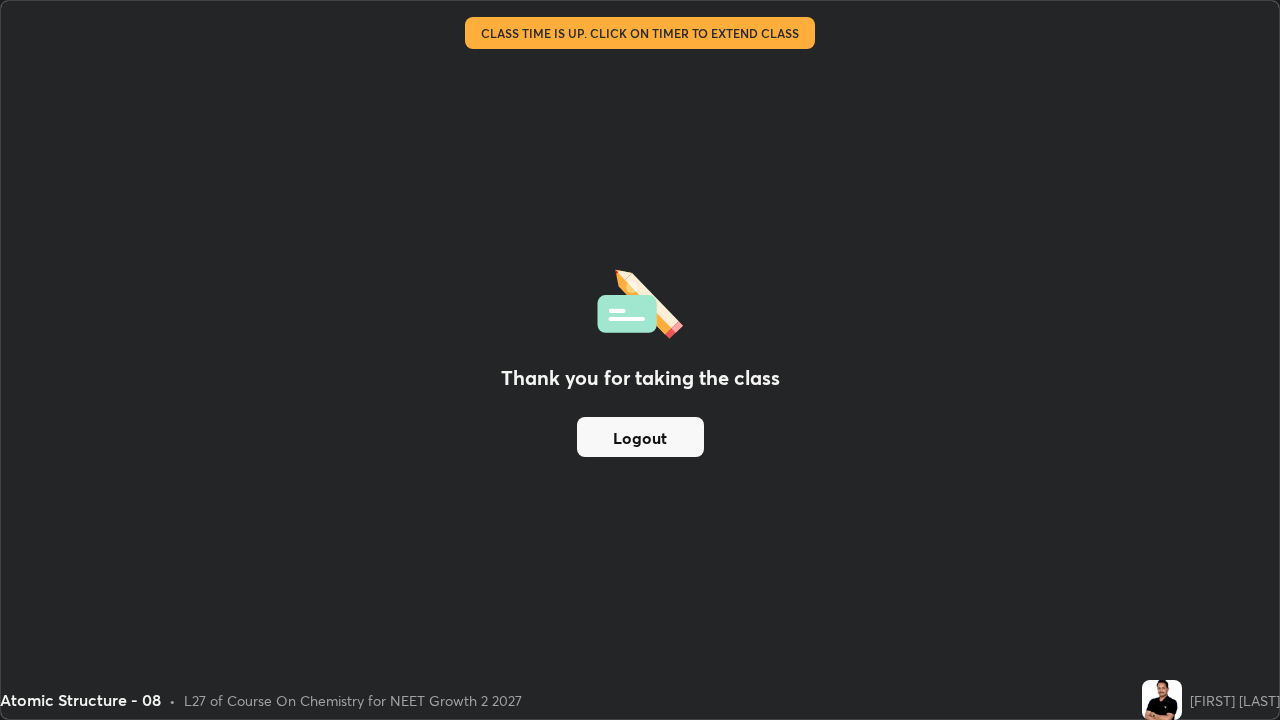 click on "Logout" at bounding box center (640, 437) 